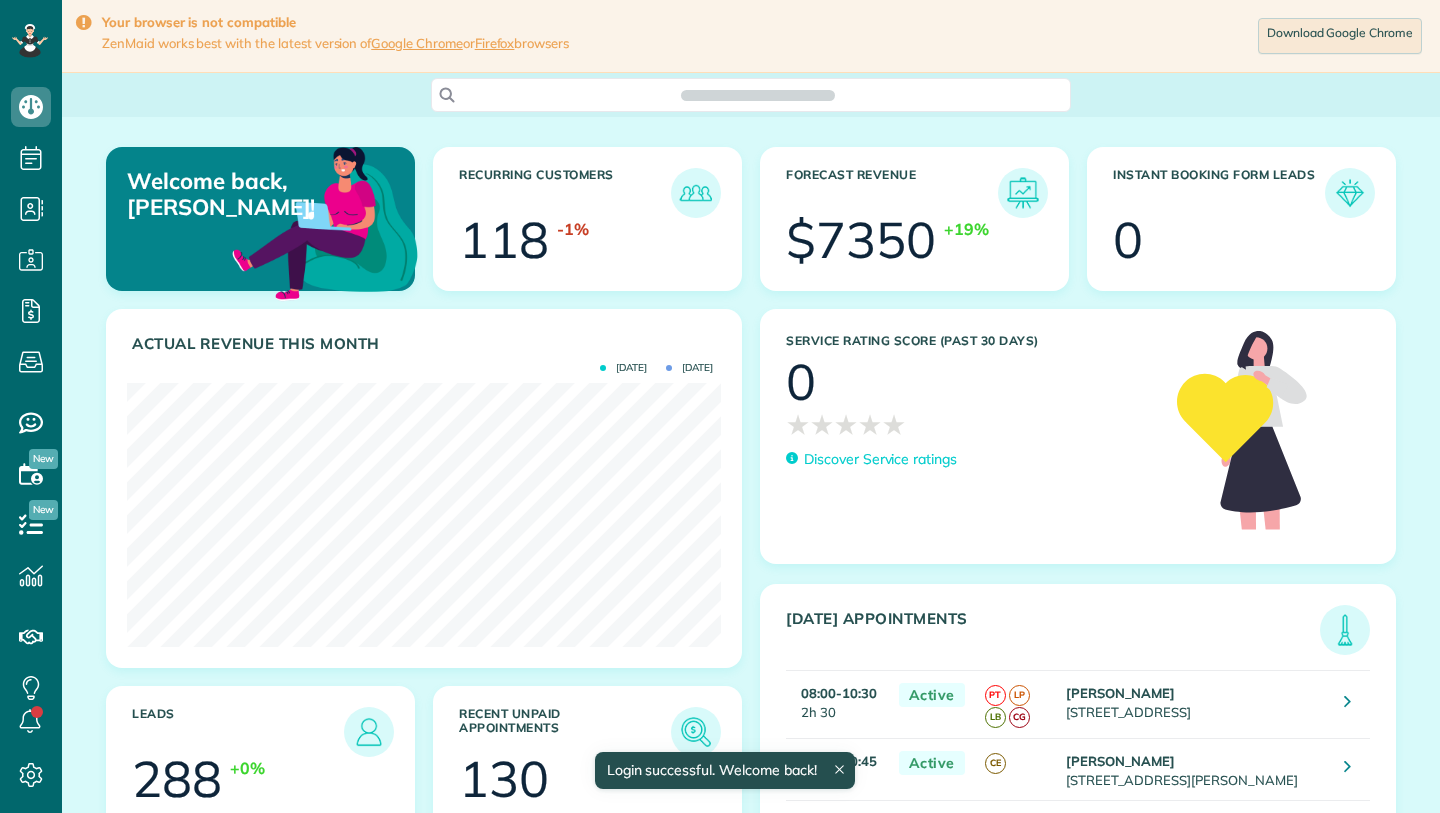 scroll, scrollTop: 0, scrollLeft: 0, axis: both 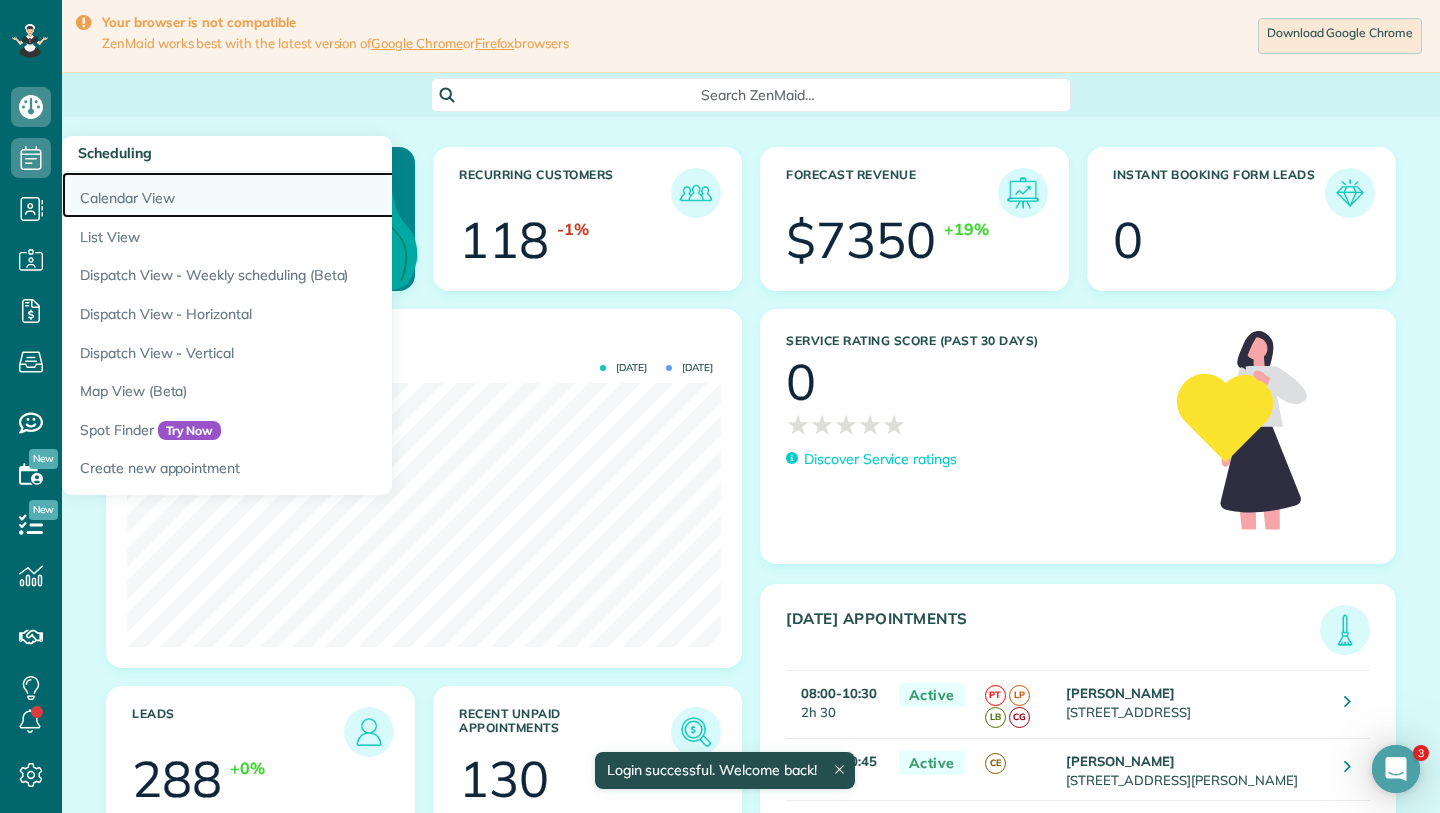 click on "Calendar View" at bounding box center (312, 195) 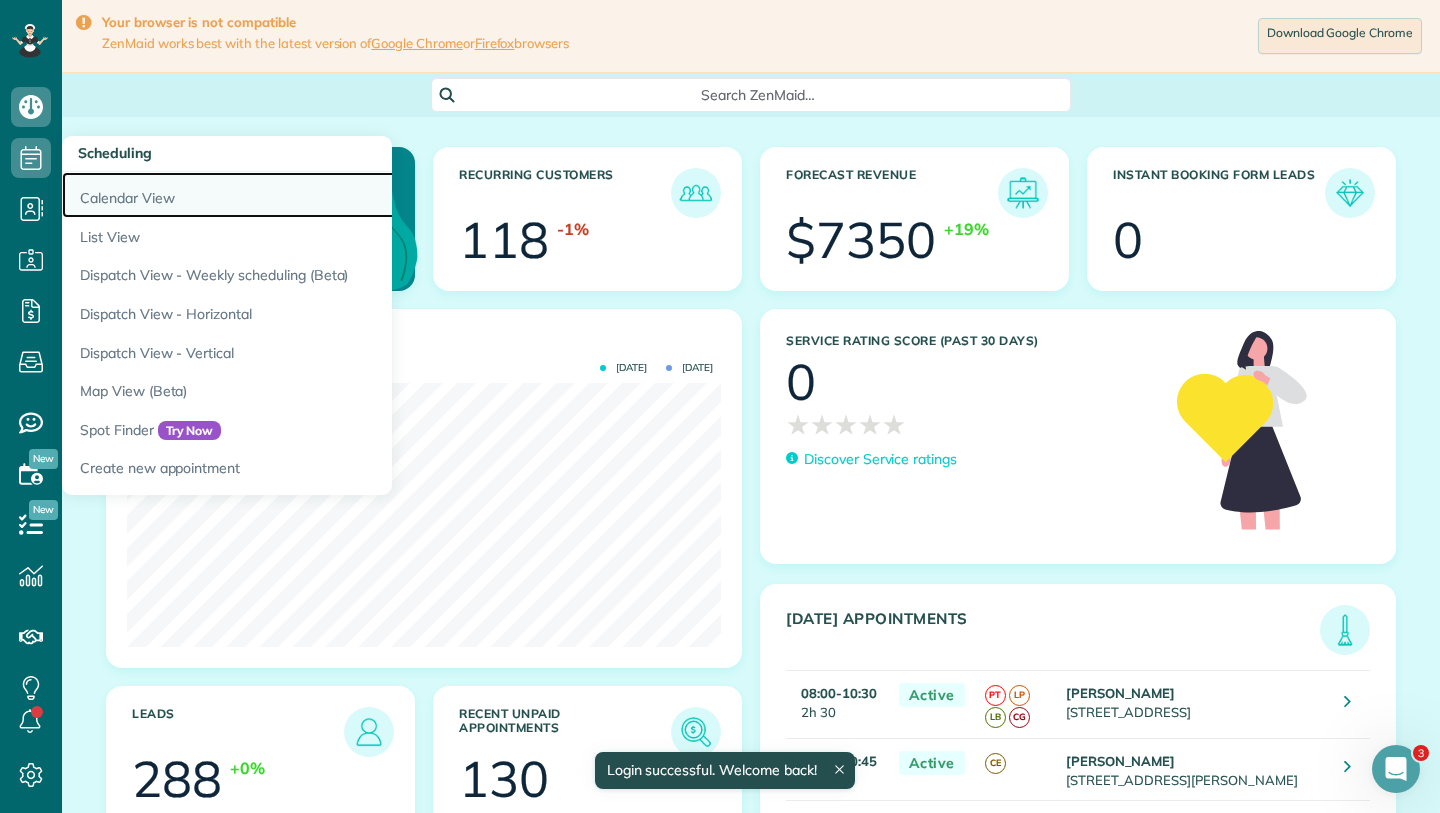 scroll, scrollTop: 0, scrollLeft: 0, axis: both 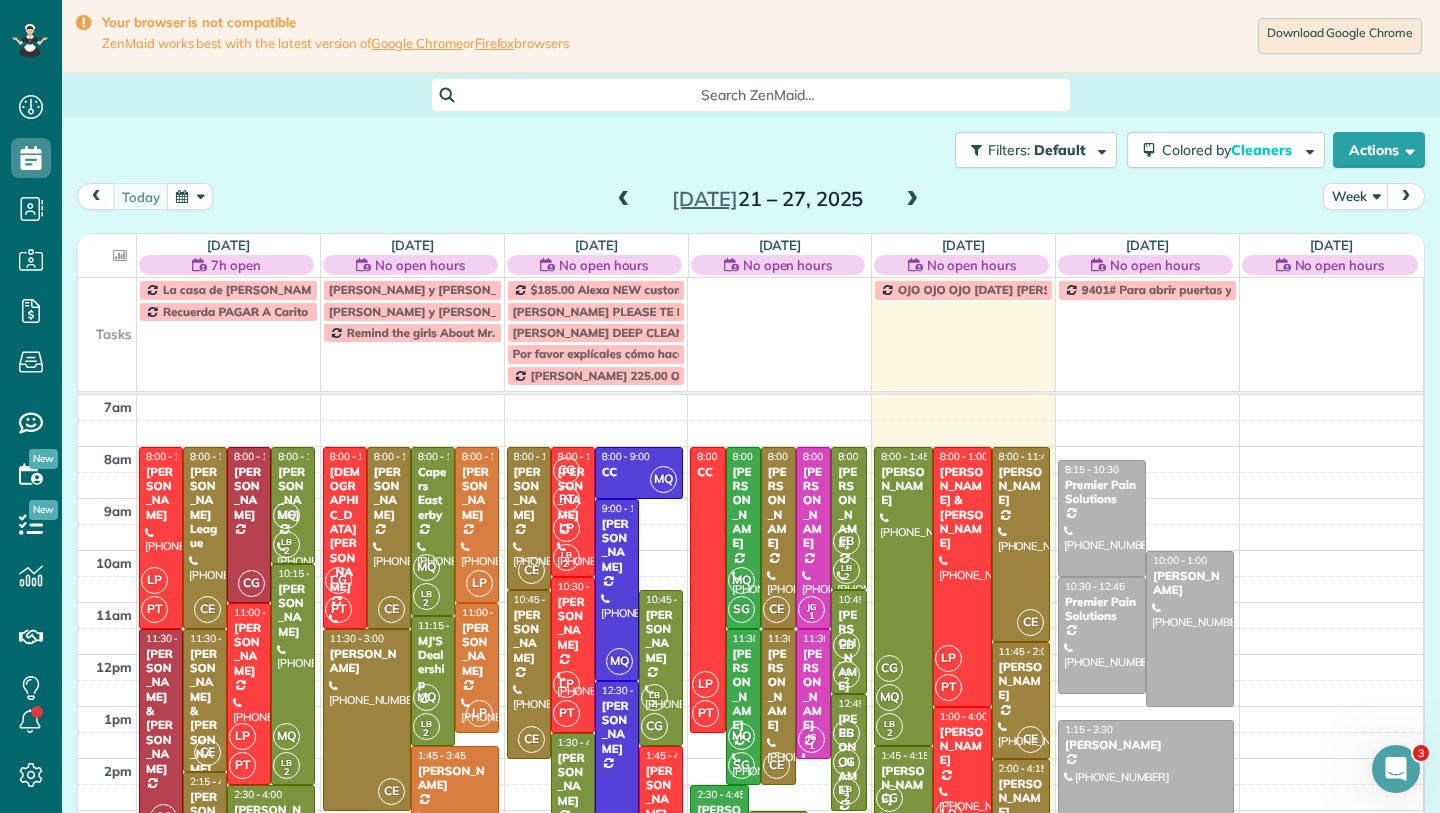 click at bounding box center [120, 255] 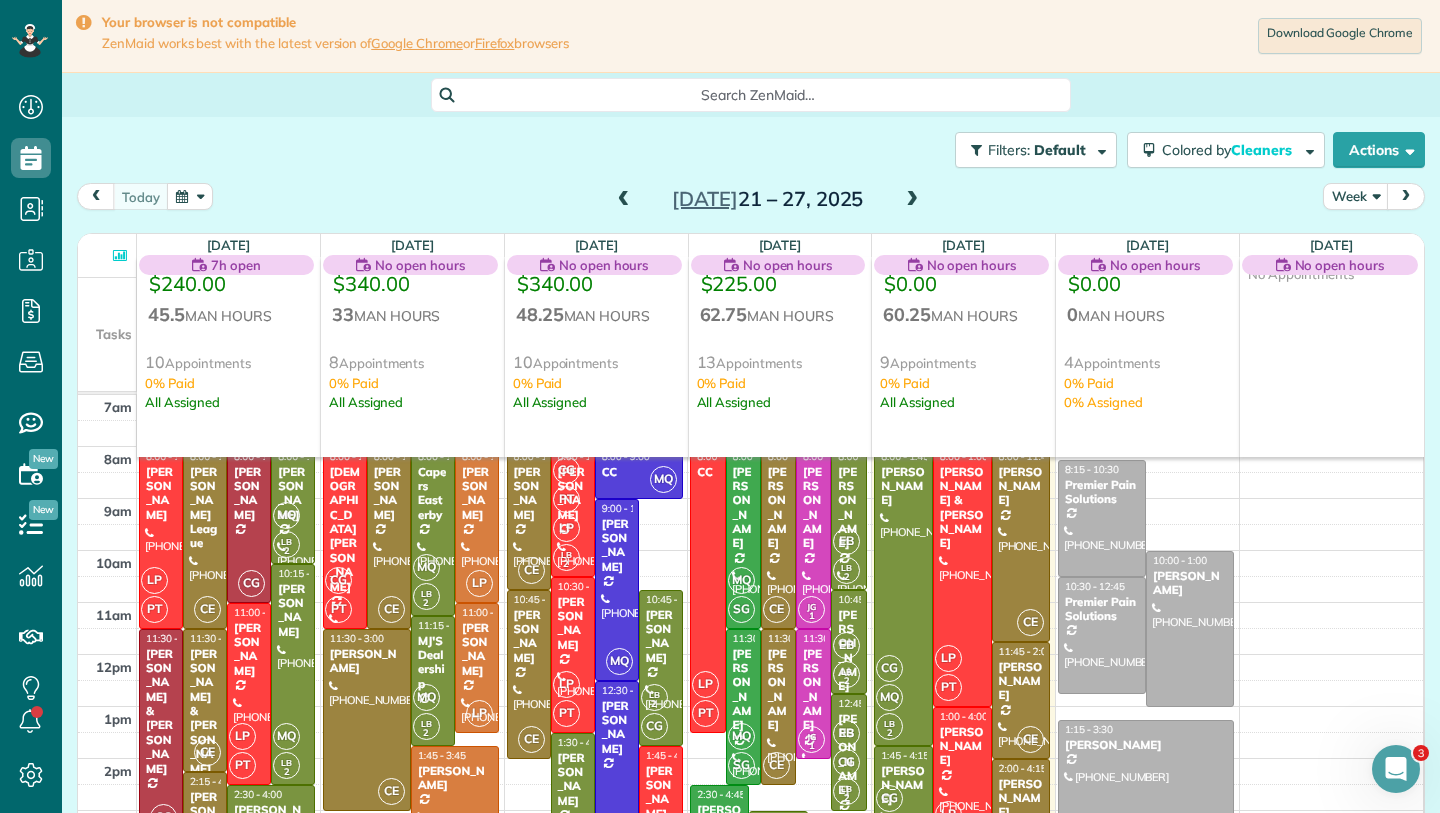 click at bounding box center (120, 255) 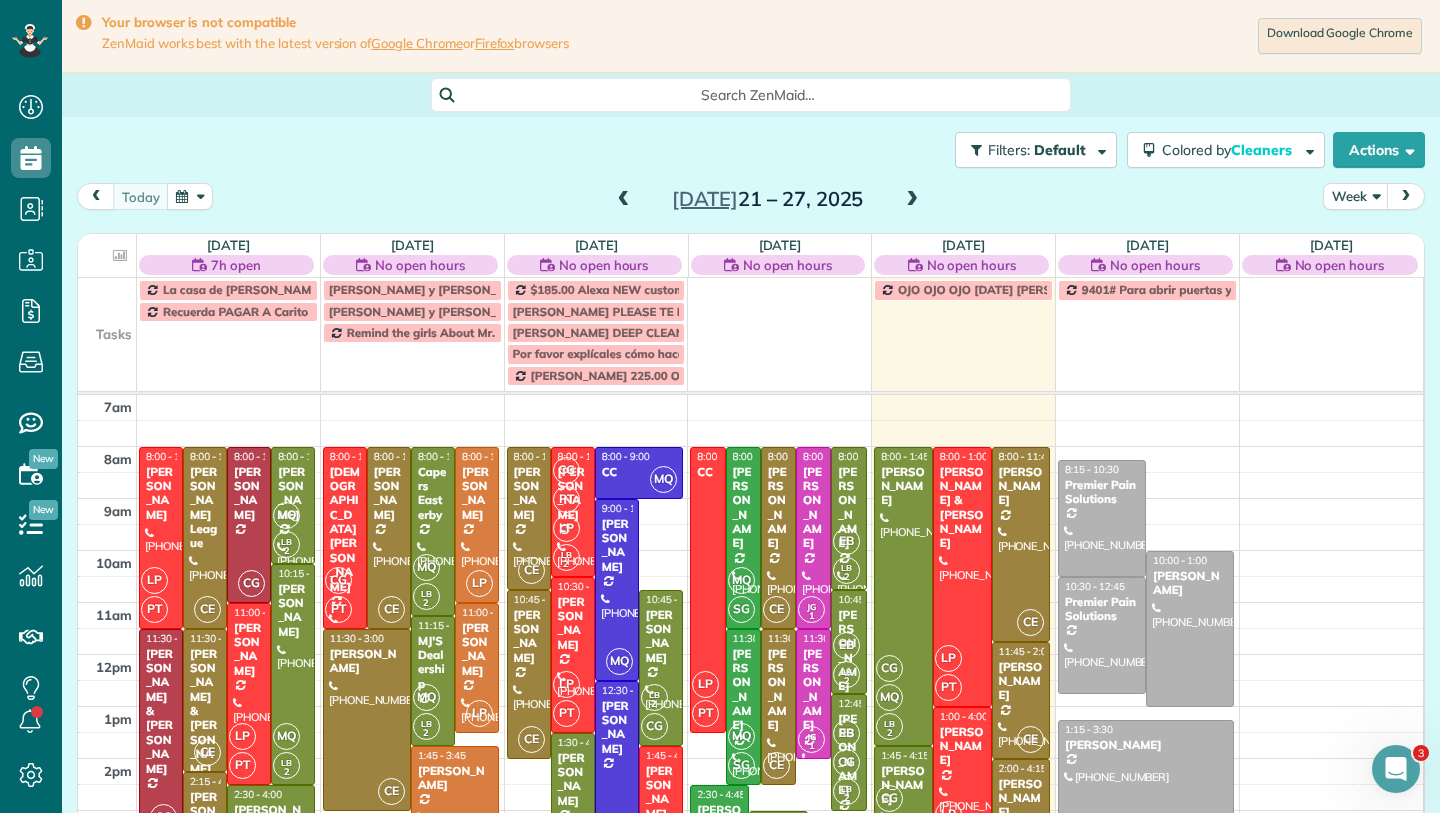 click at bounding box center [107, 311] 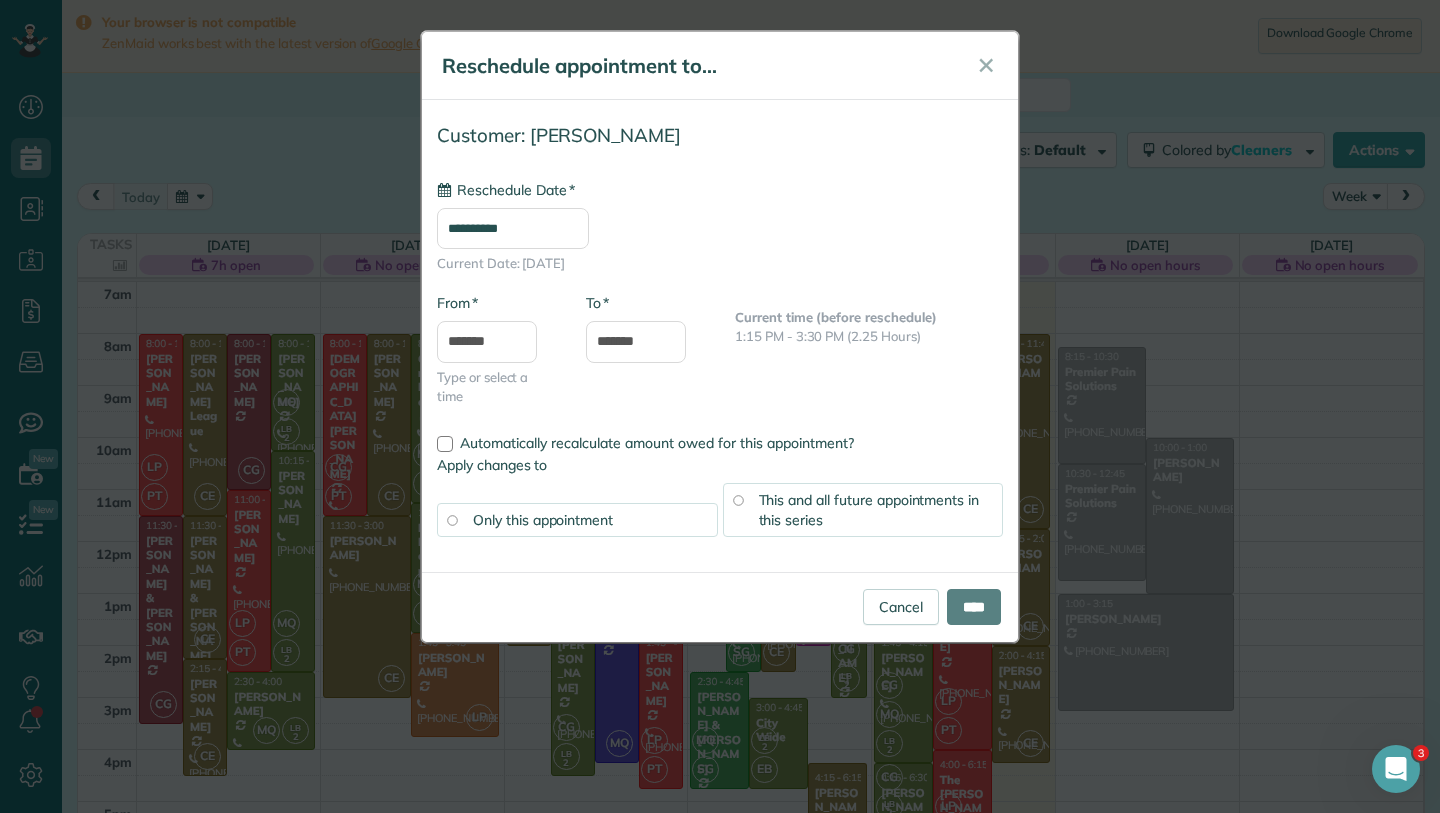 type on "**********" 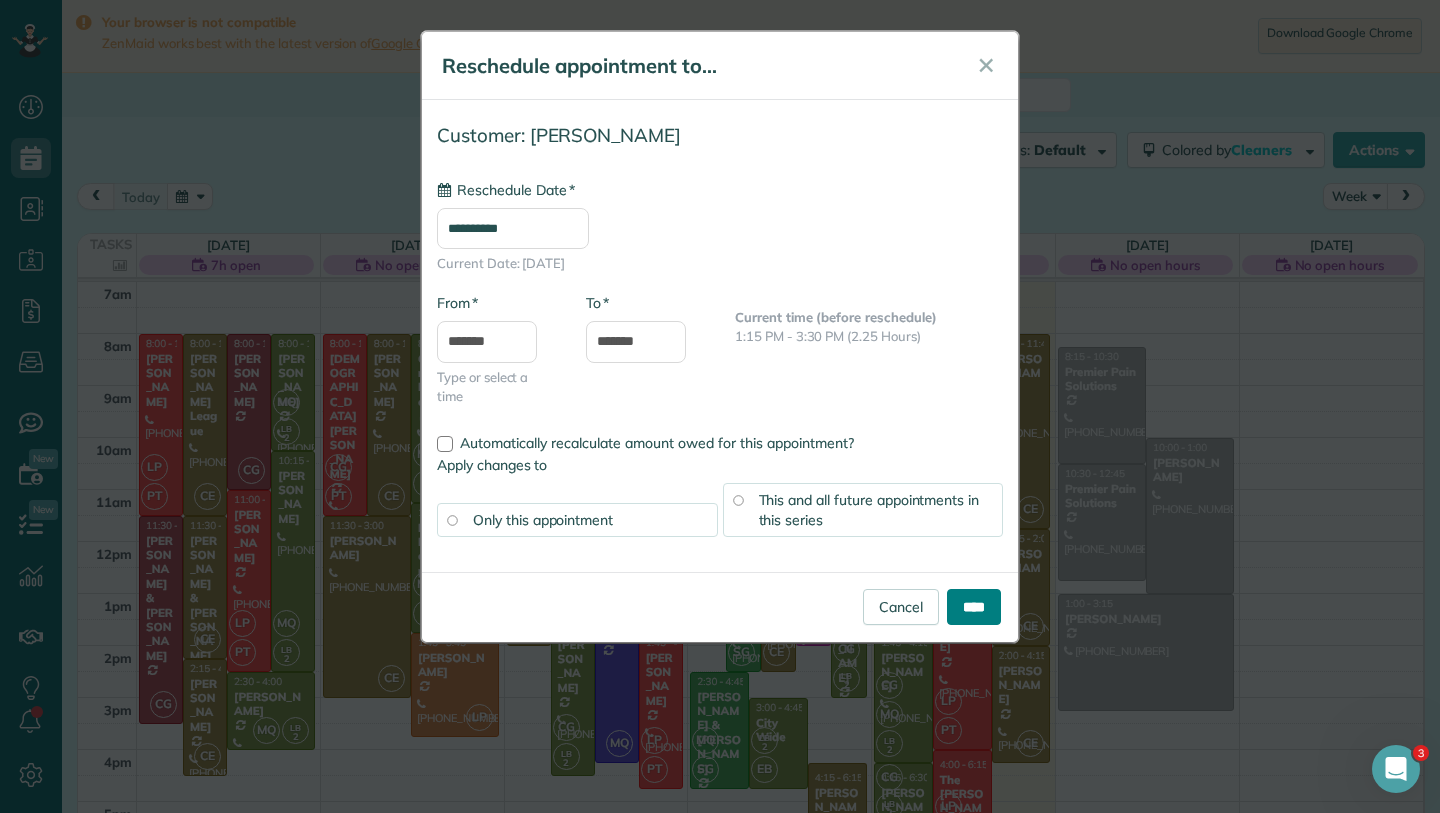 click on "****" at bounding box center [974, 607] 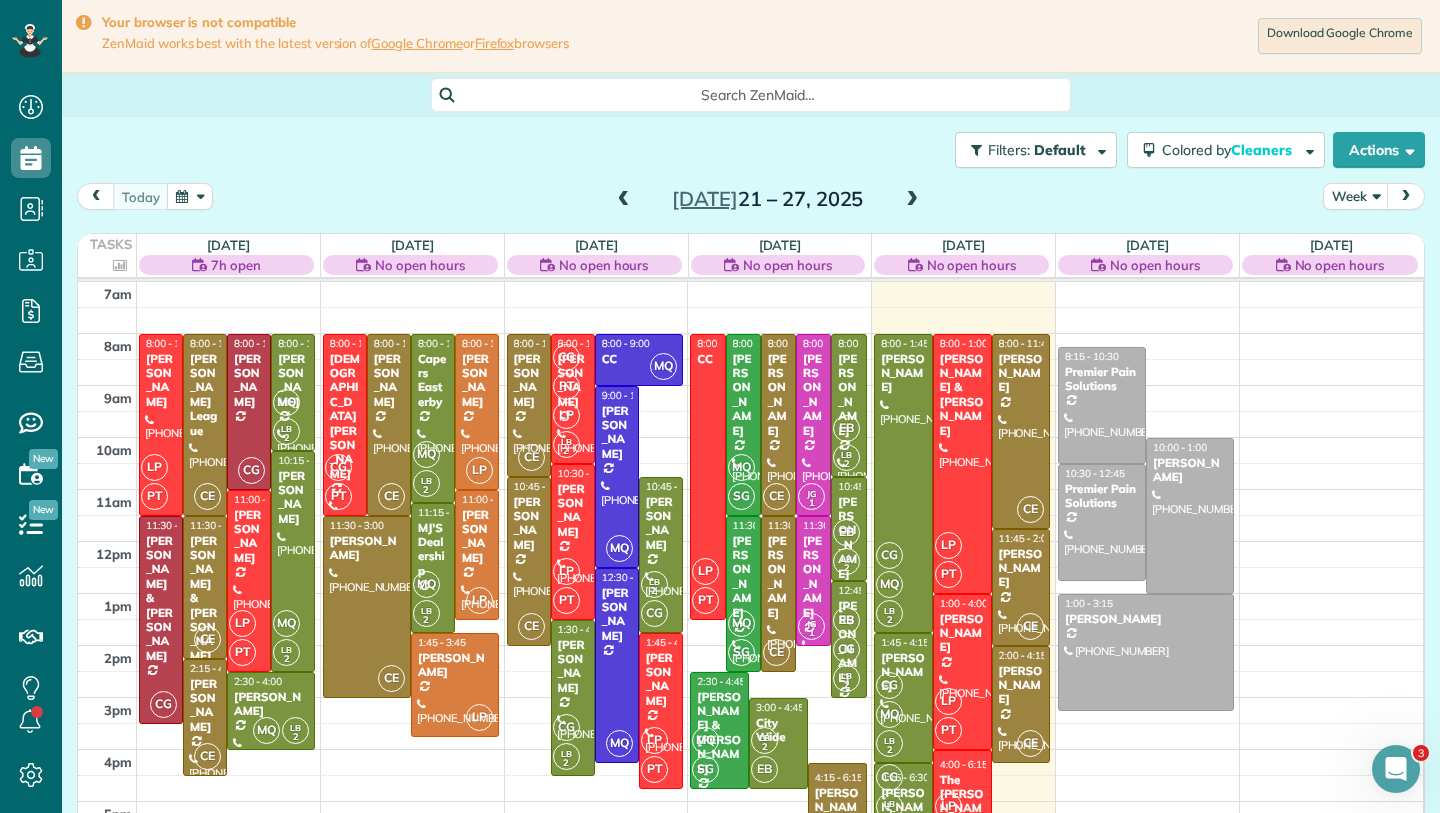 click at bounding box center (912, 200) 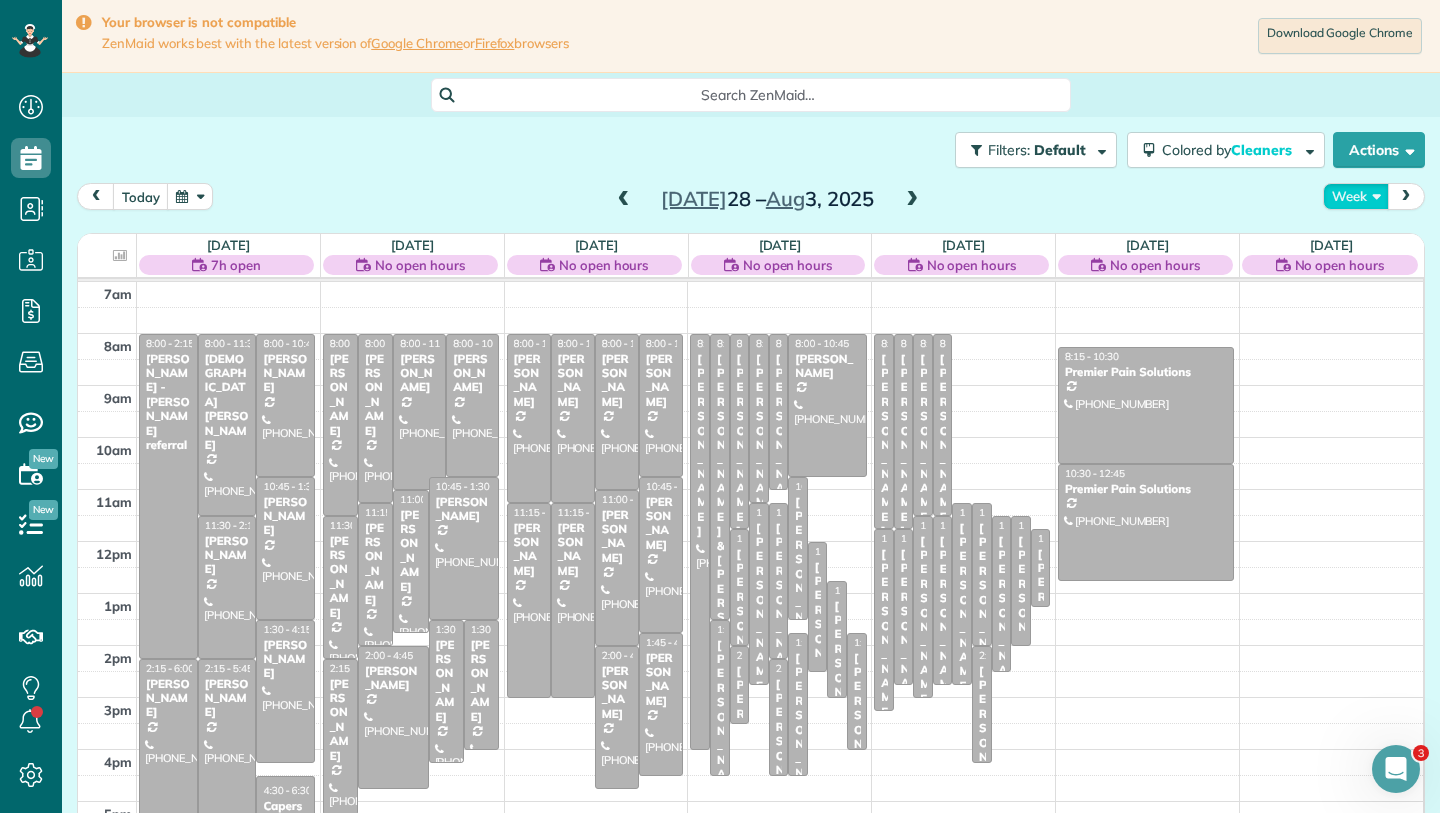 click on "Week" at bounding box center (1356, 196) 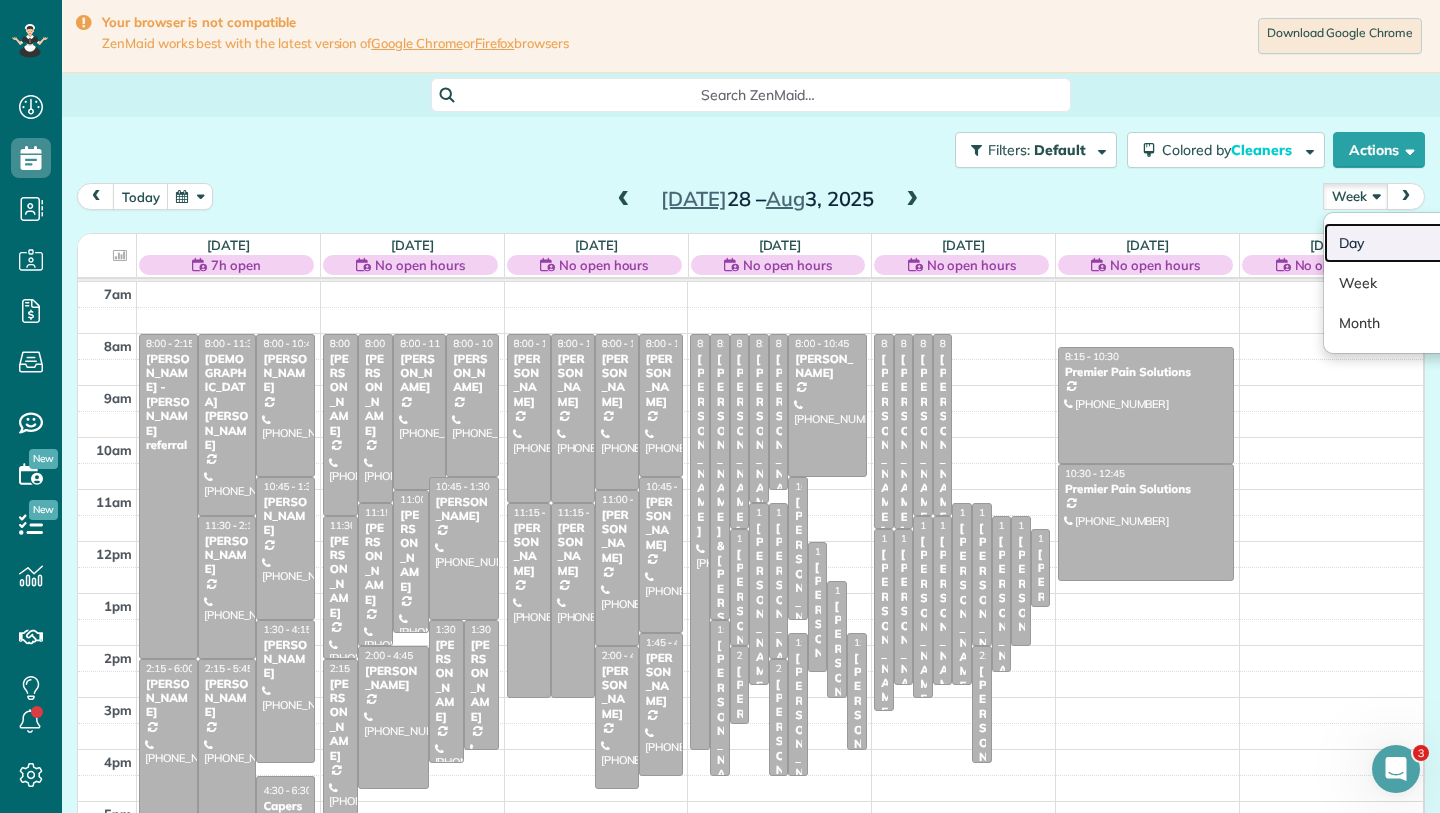 click on "Day" at bounding box center [1403, 243] 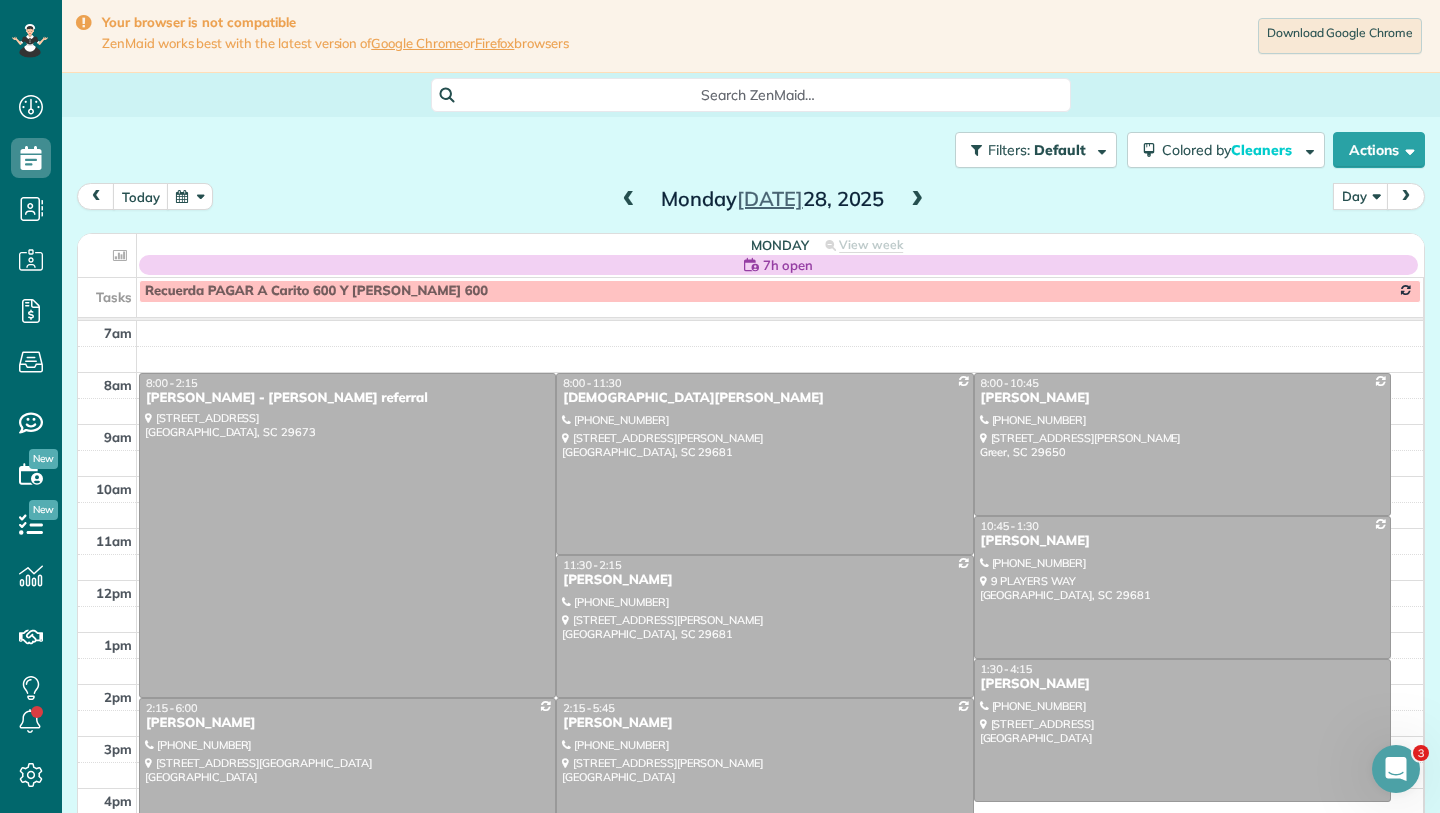 click at bounding box center (917, 200) 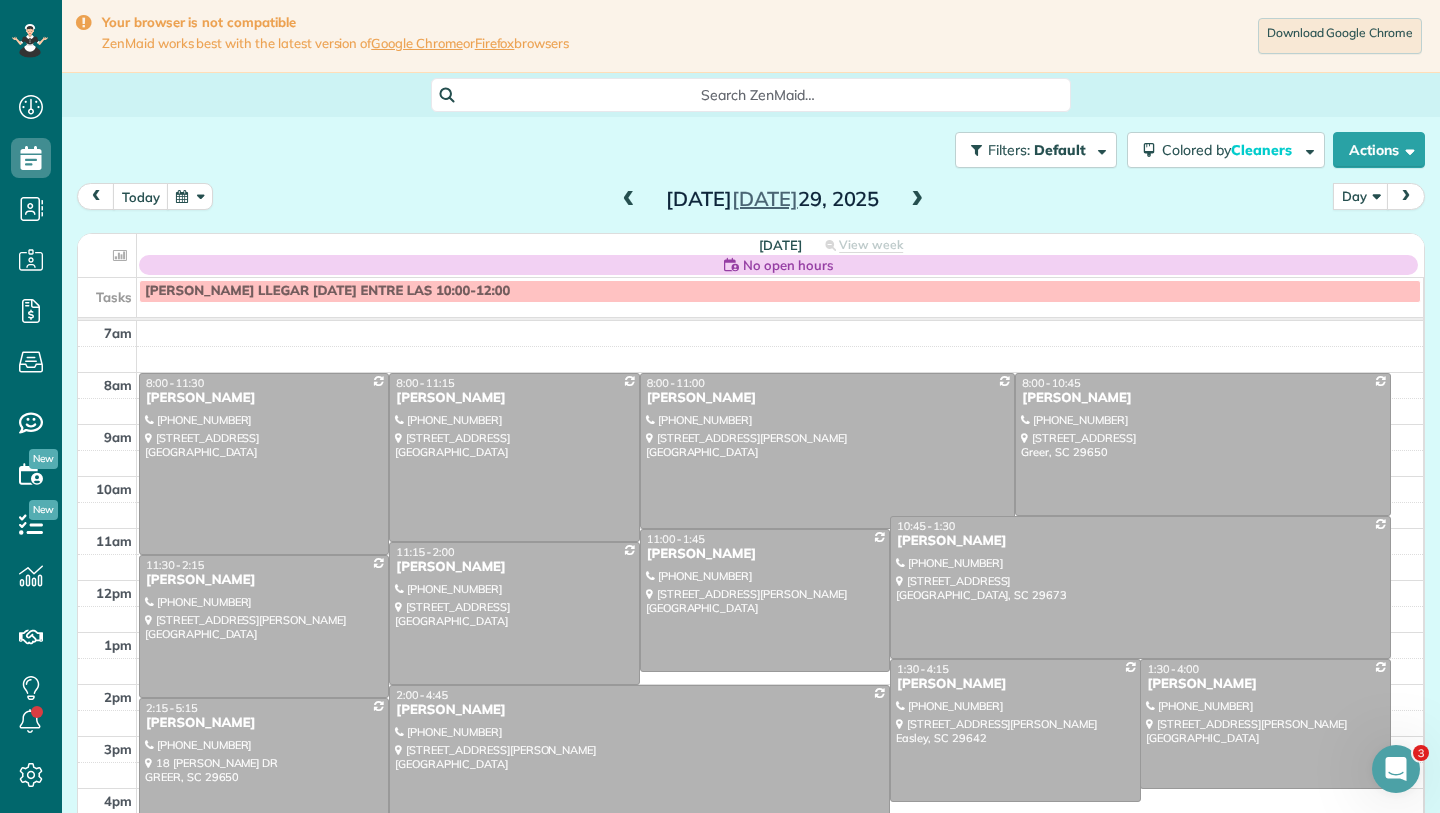 click at bounding box center [917, 200] 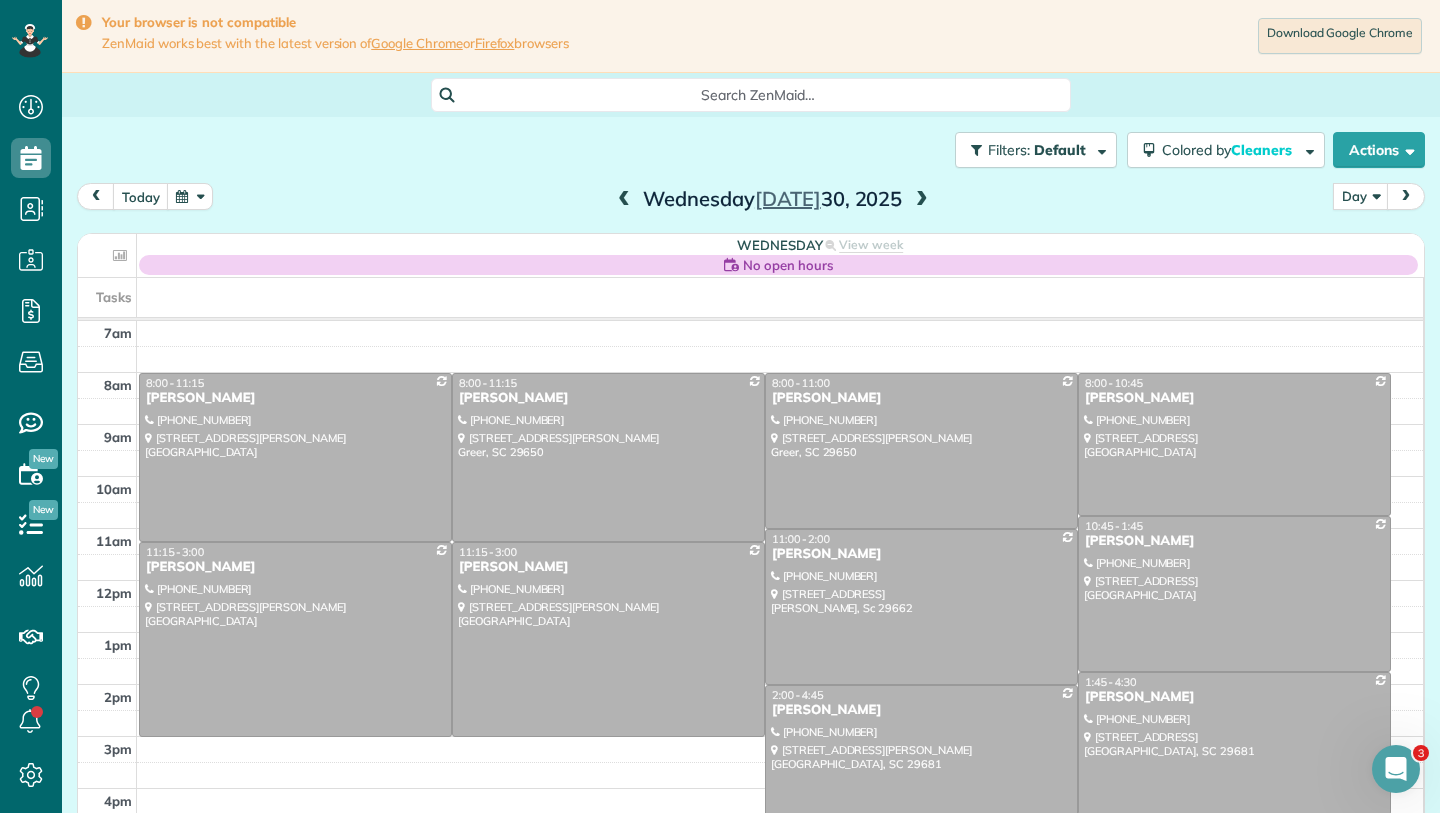 click at bounding box center (922, 200) 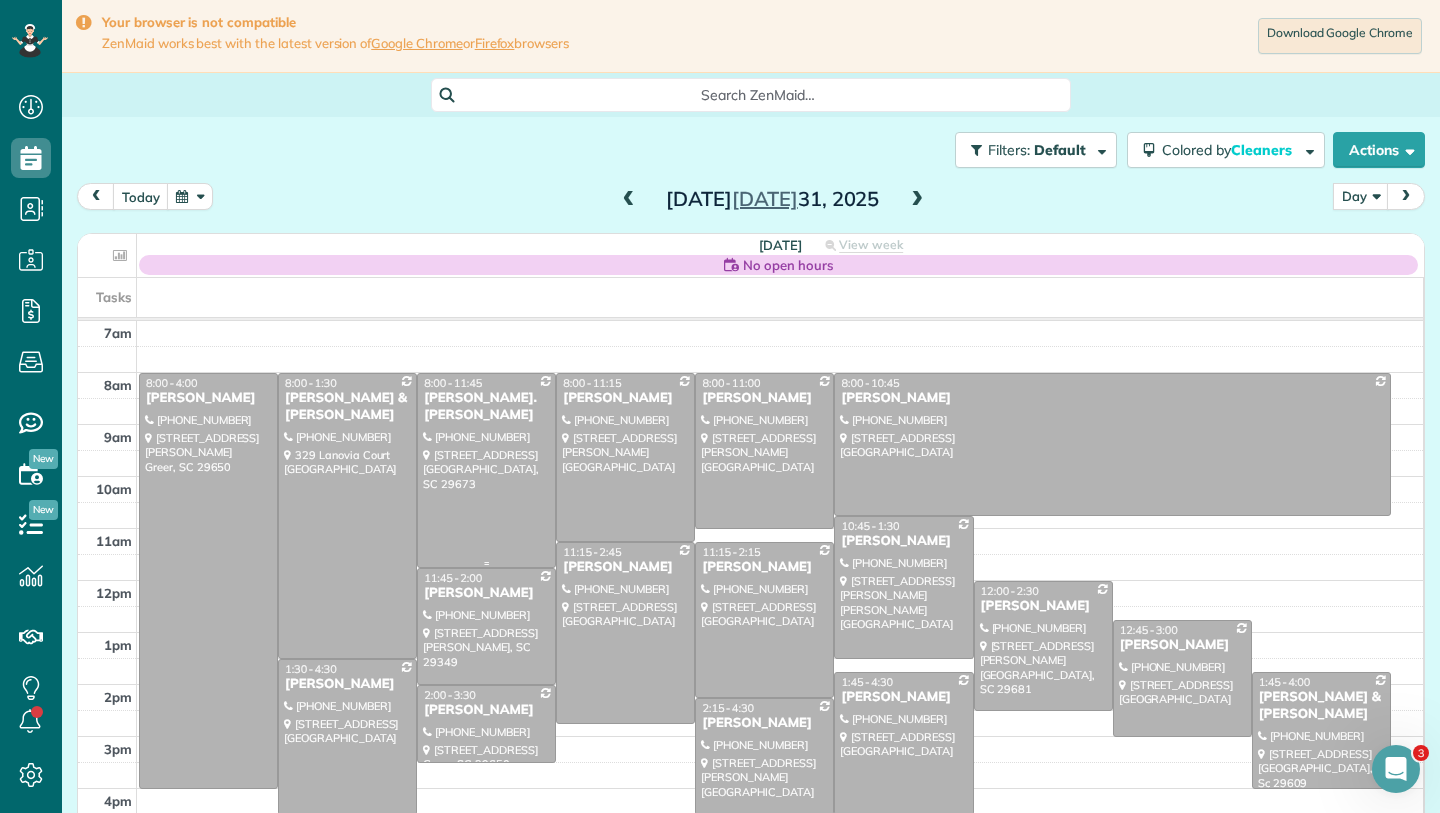 click at bounding box center [486, 470] 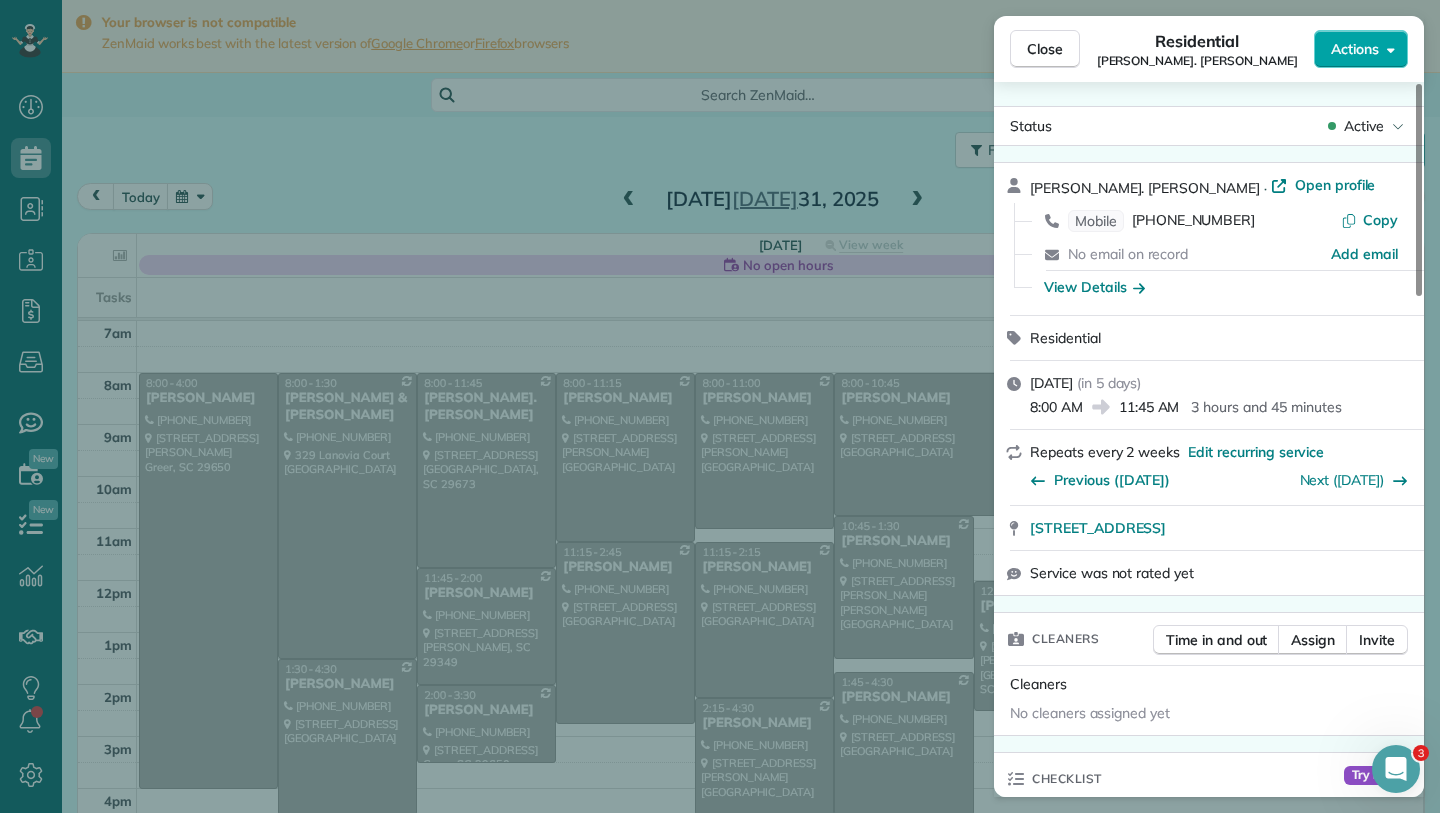click on "Actions" at bounding box center [1355, 49] 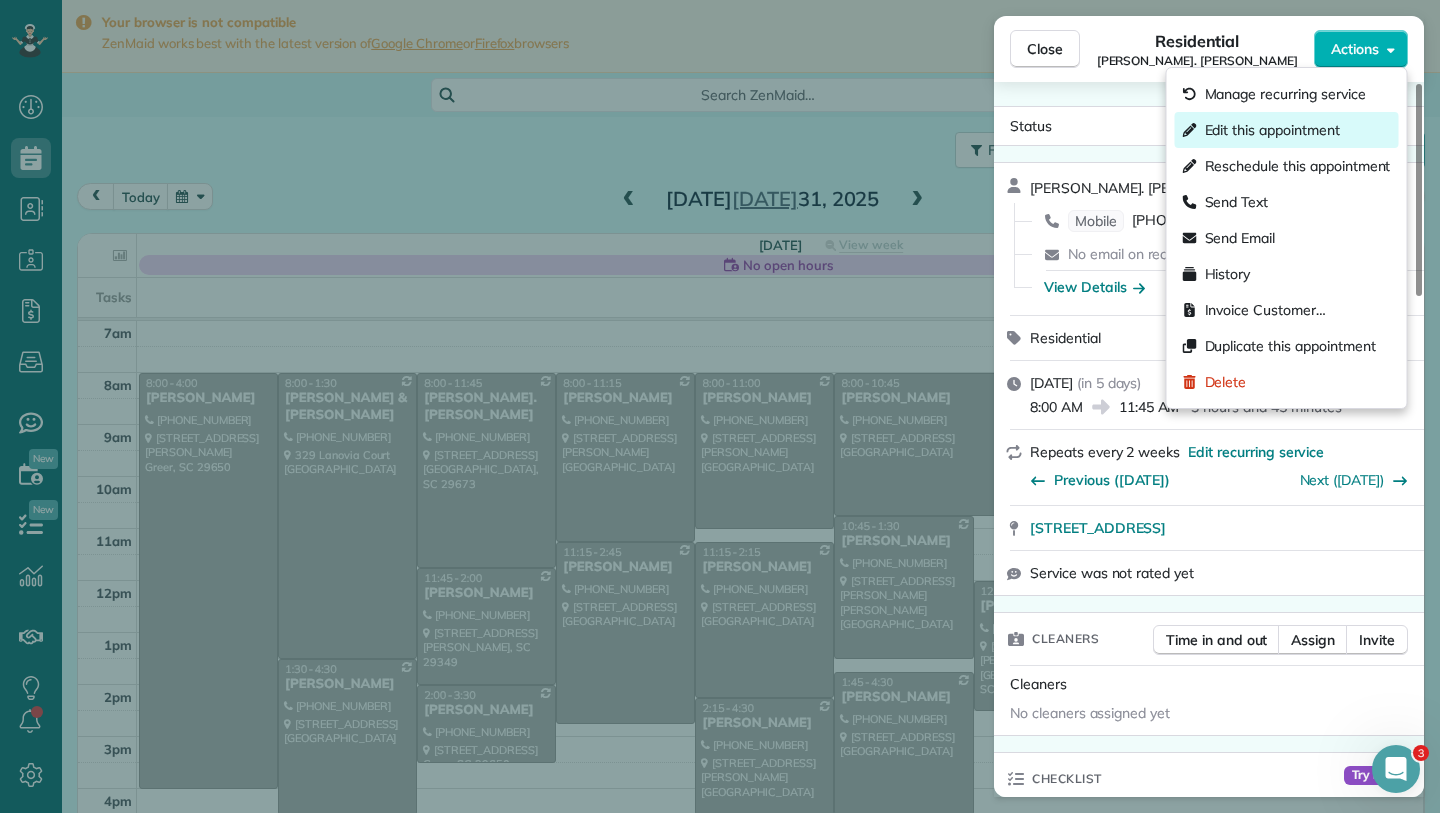 click on "Edit this appointment" at bounding box center (1272, 130) 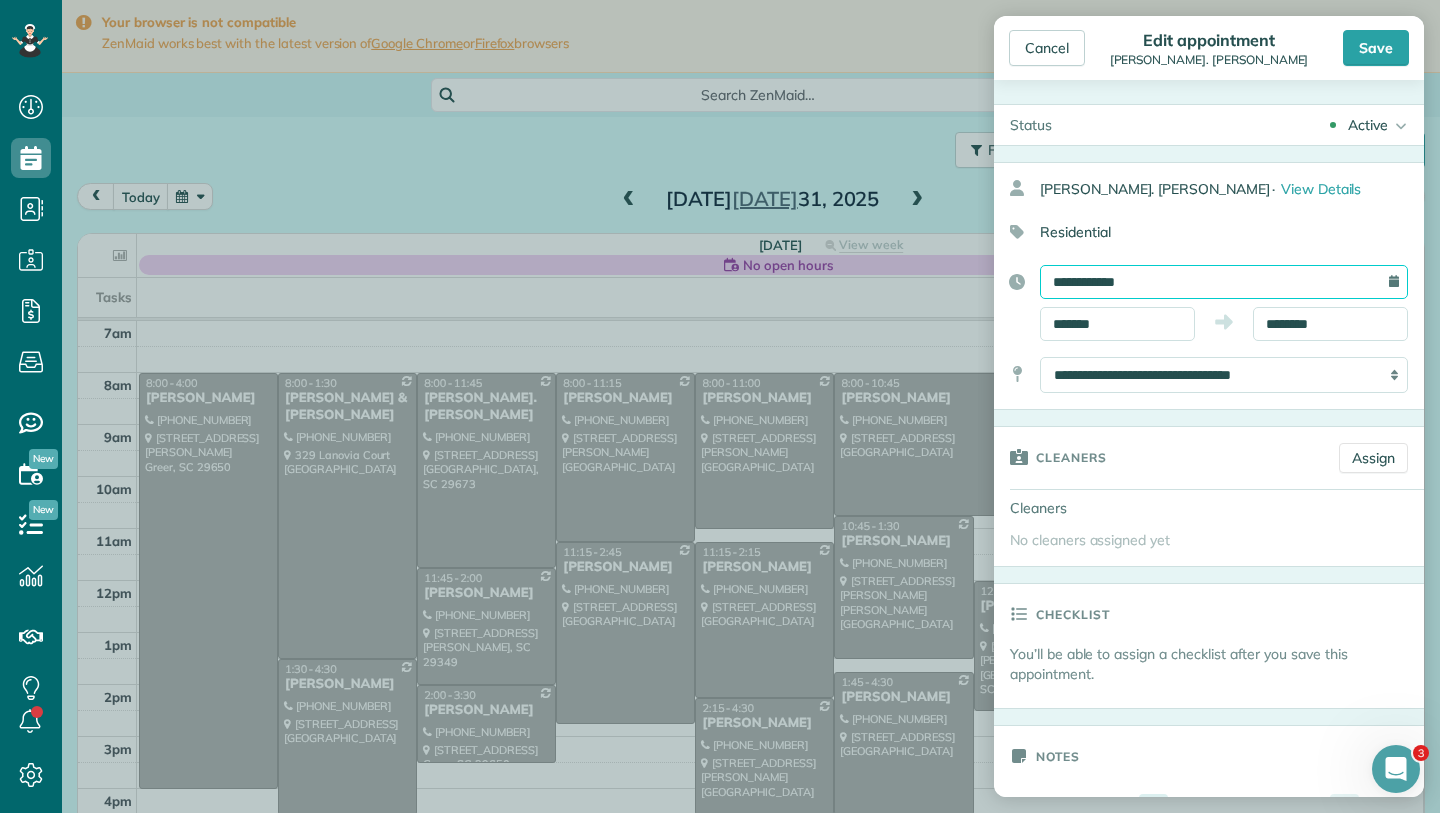 click on "**********" at bounding box center [1224, 282] 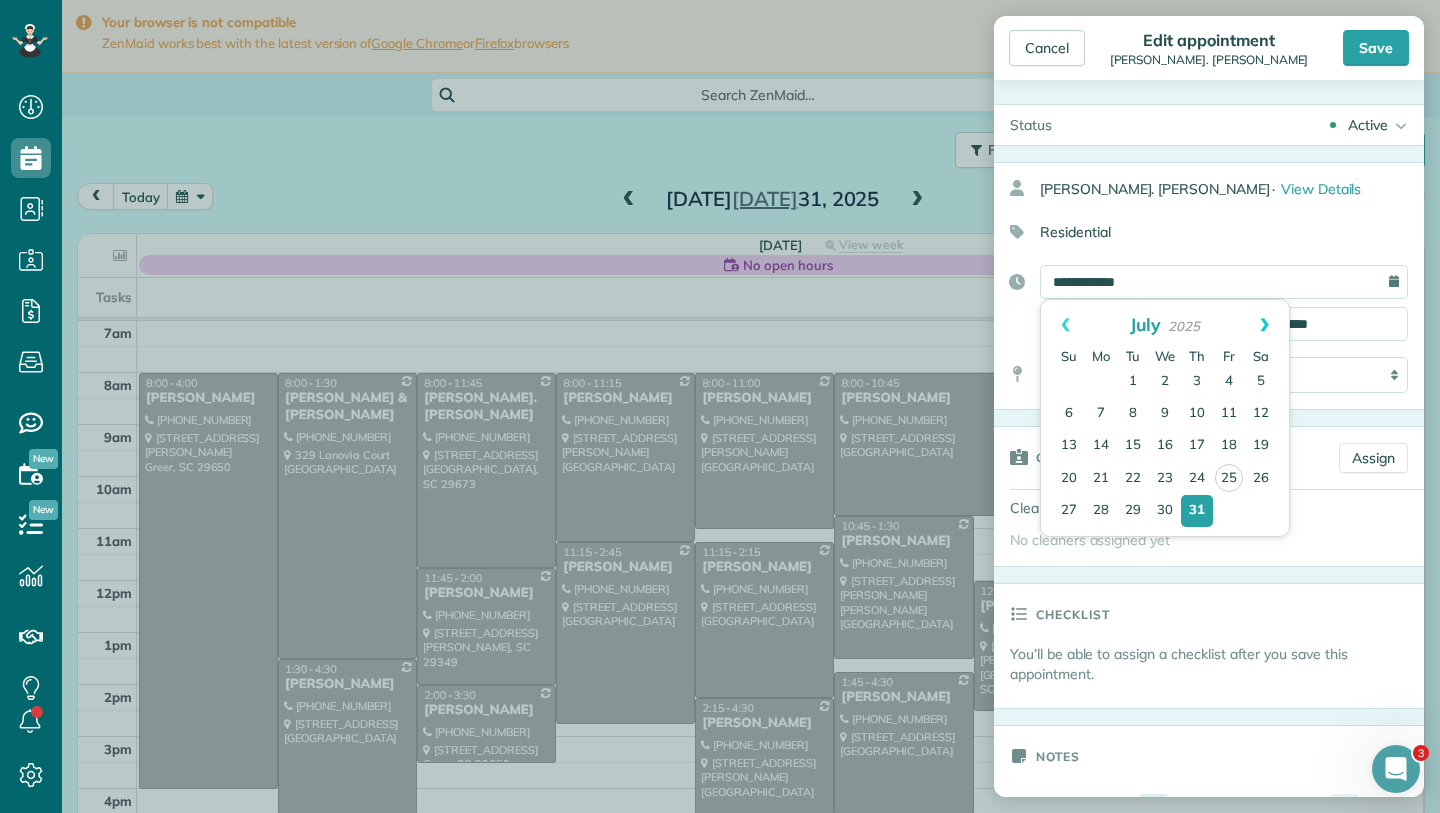 click on "Next" at bounding box center (1264, 325) 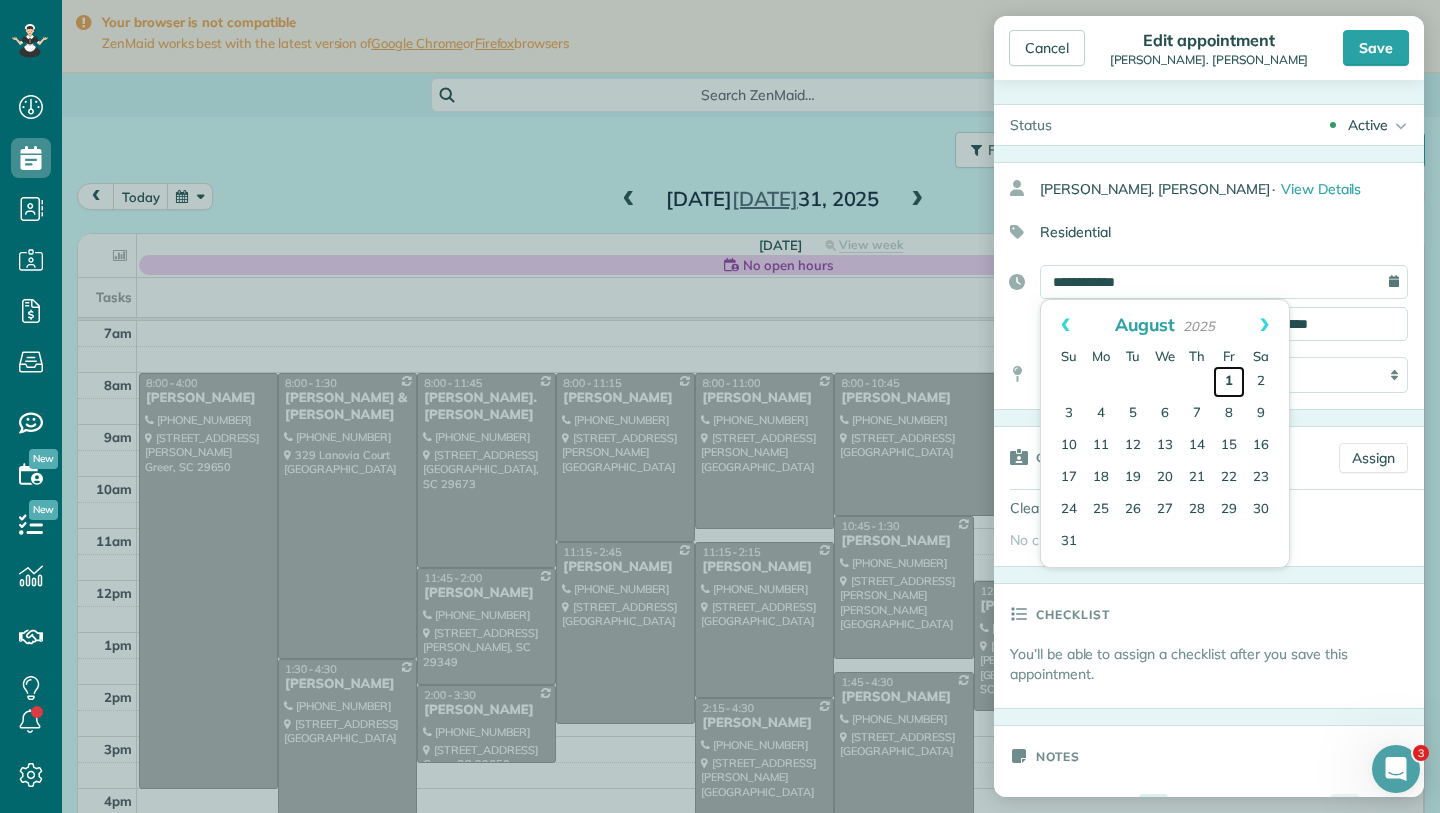 click on "1" at bounding box center (1229, 382) 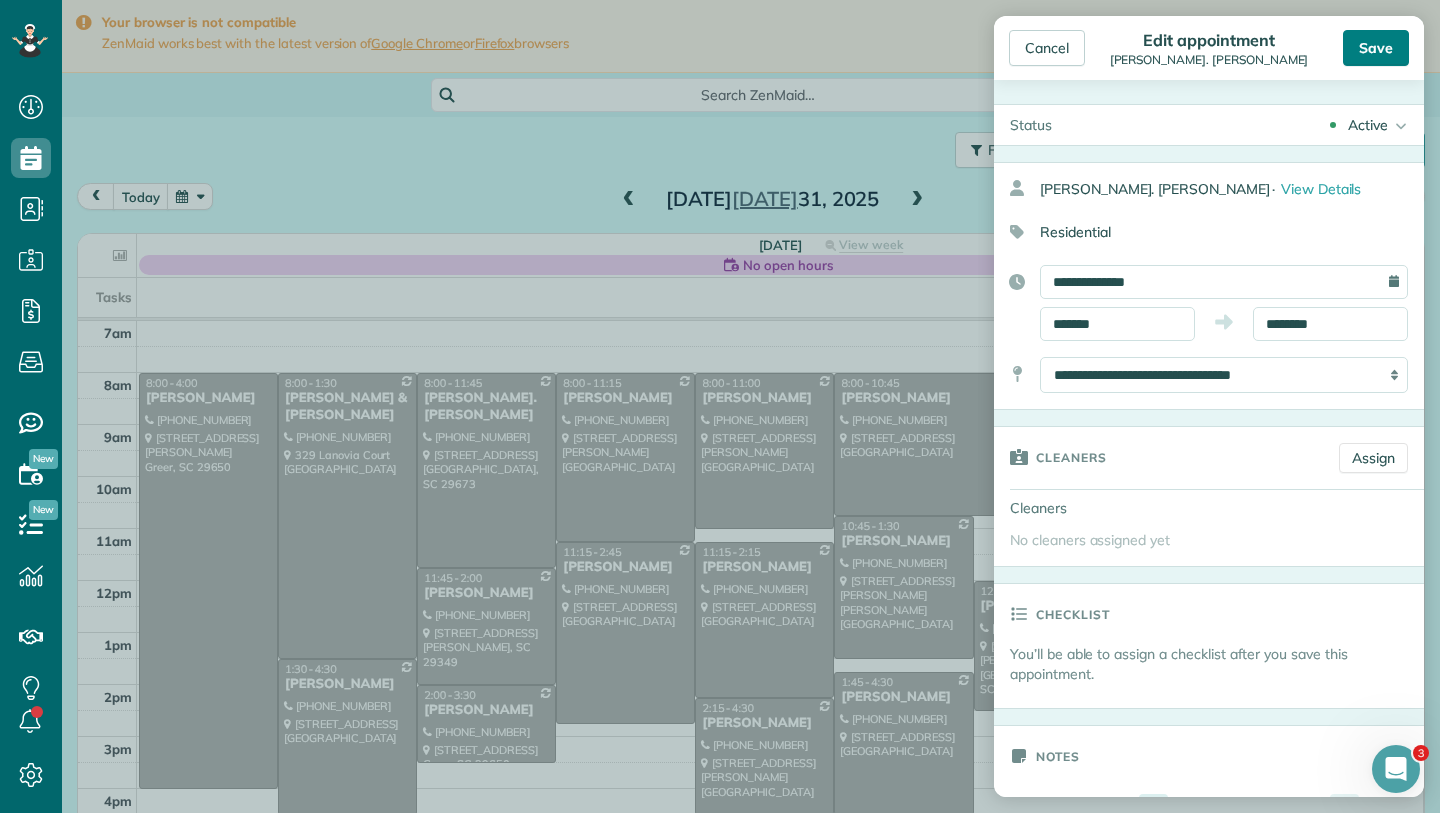 click on "Save" at bounding box center (1376, 48) 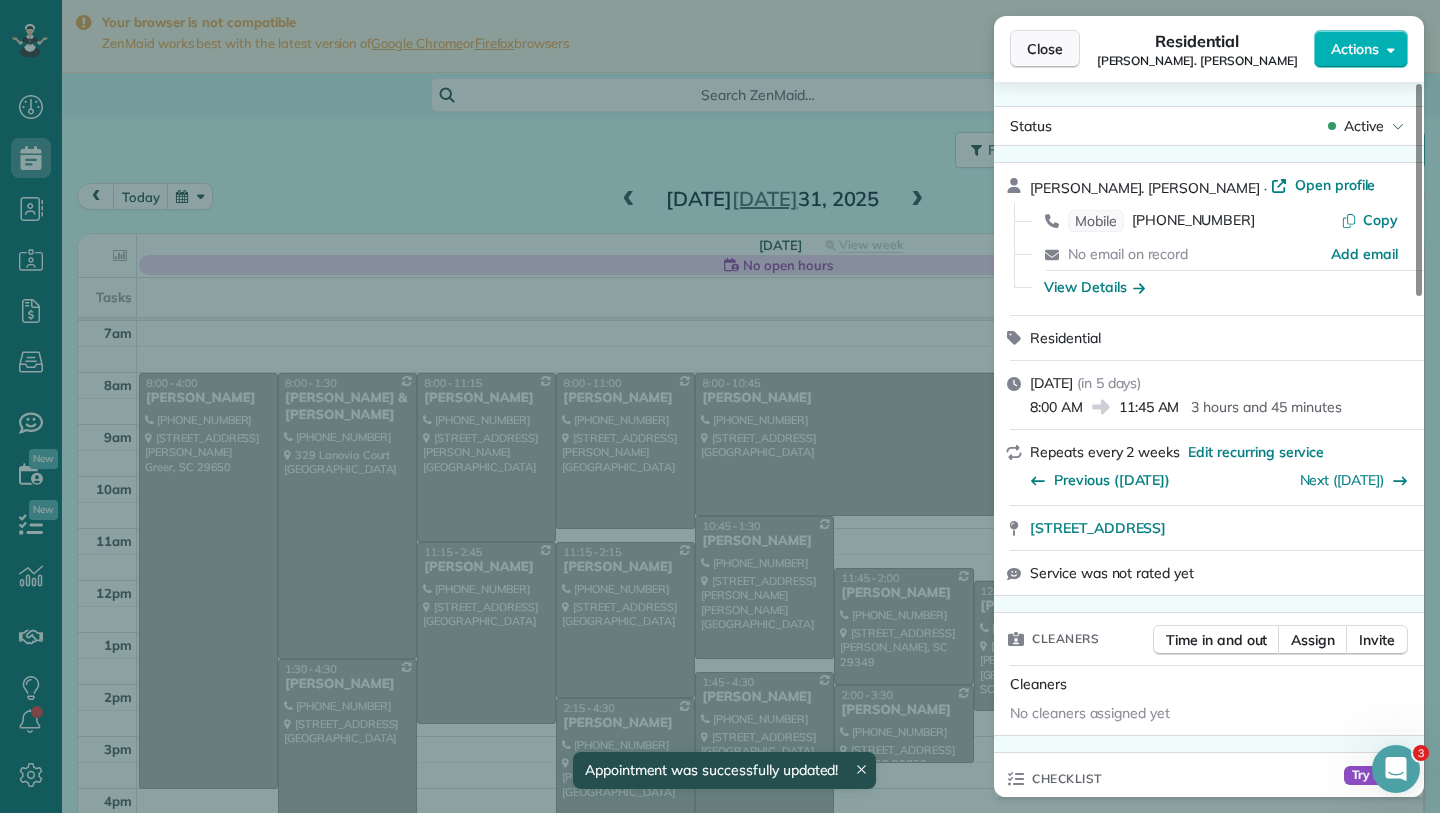 click on "Close" at bounding box center [1045, 49] 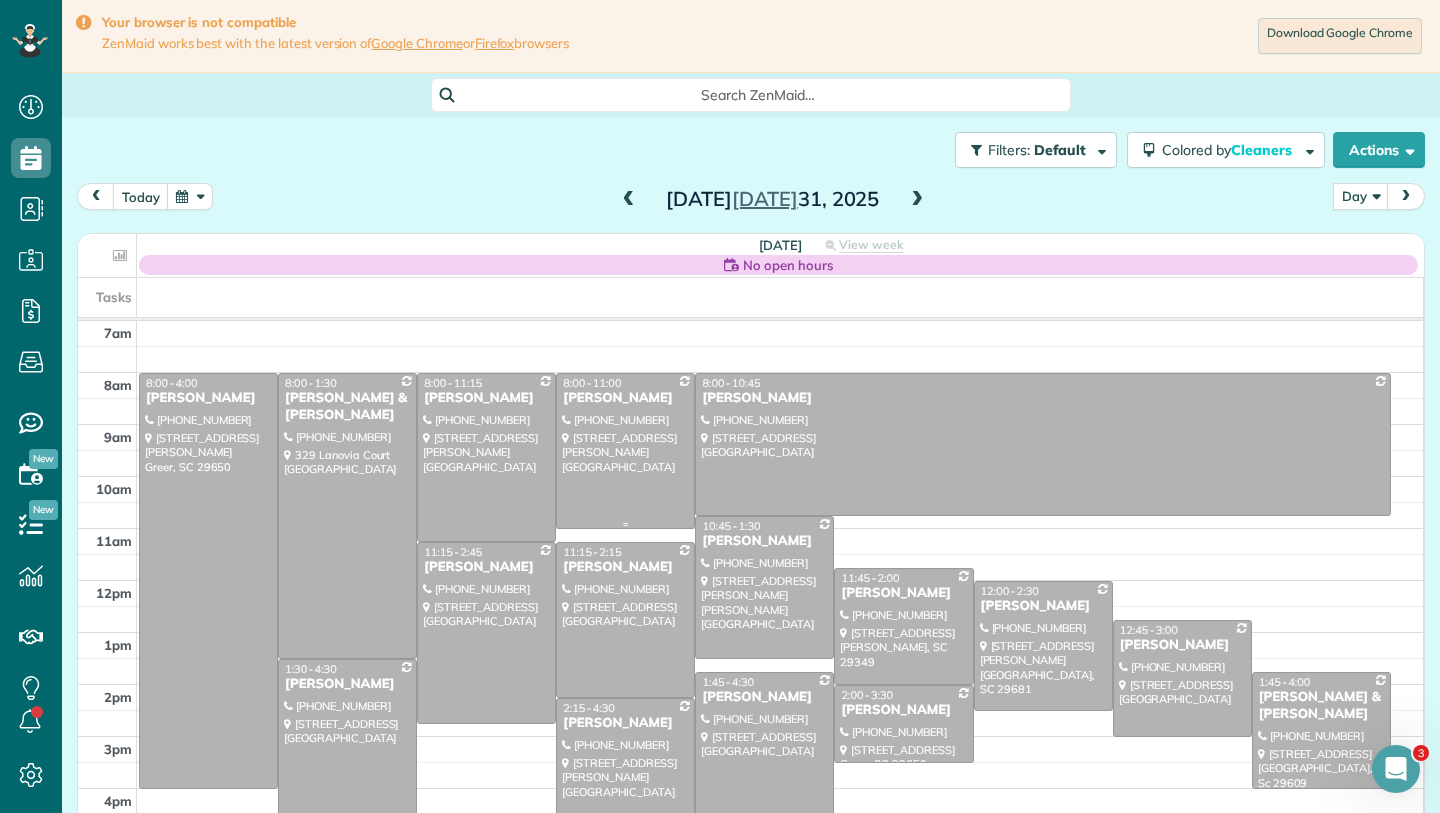 click at bounding box center (625, 451) 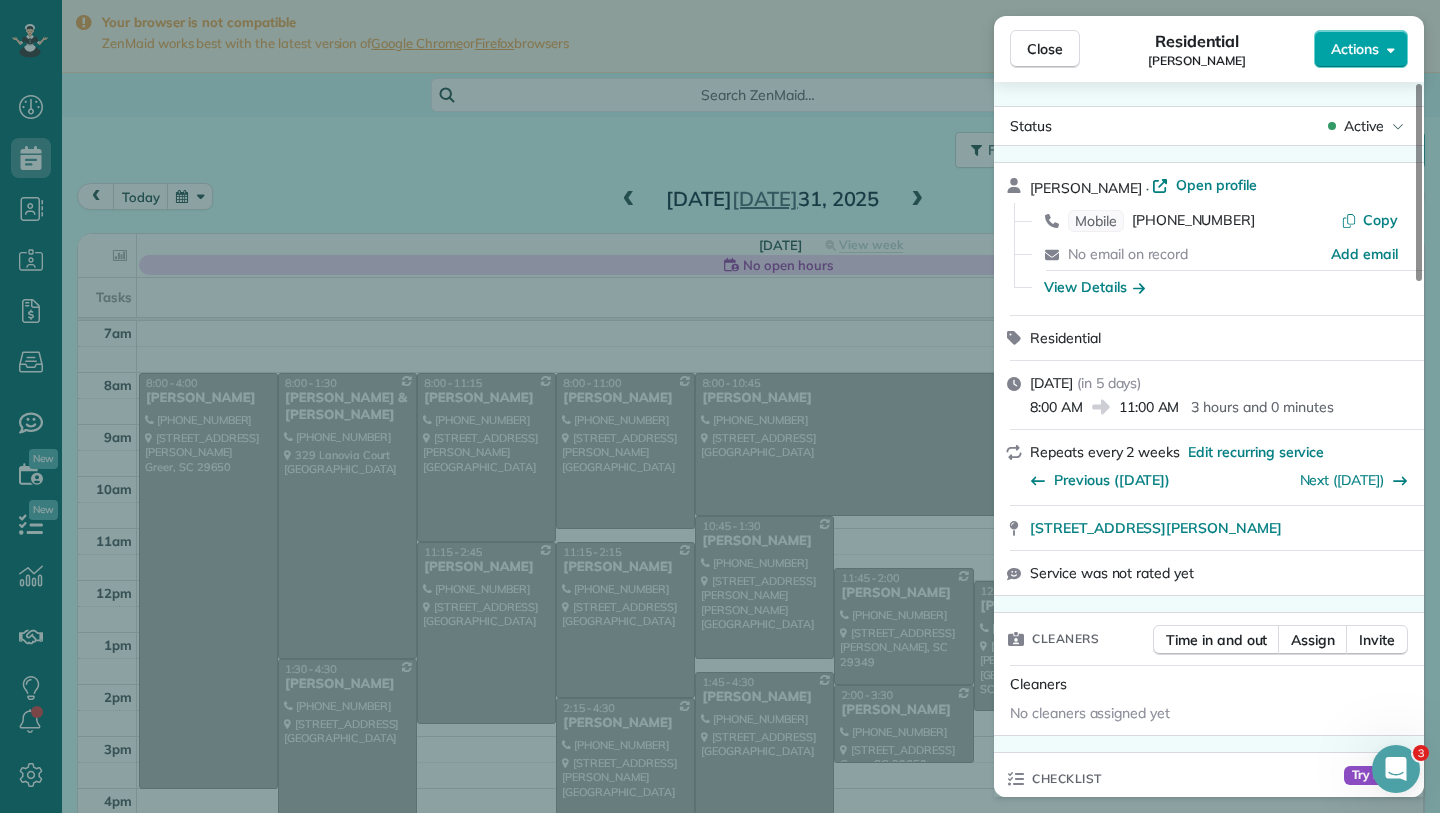 click on "Actions" at bounding box center [1355, 49] 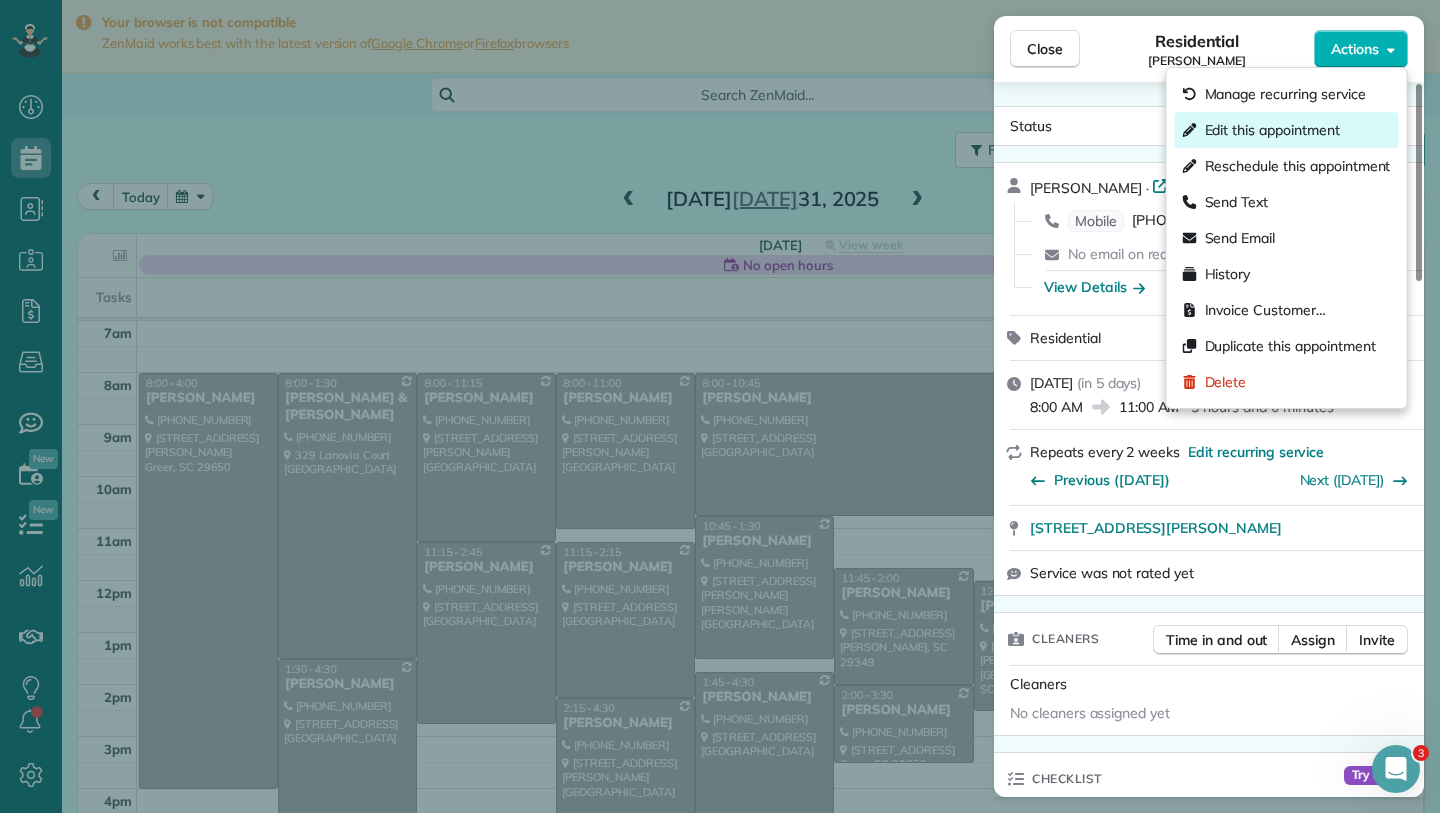 click on "Edit this appointment" at bounding box center [1272, 130] 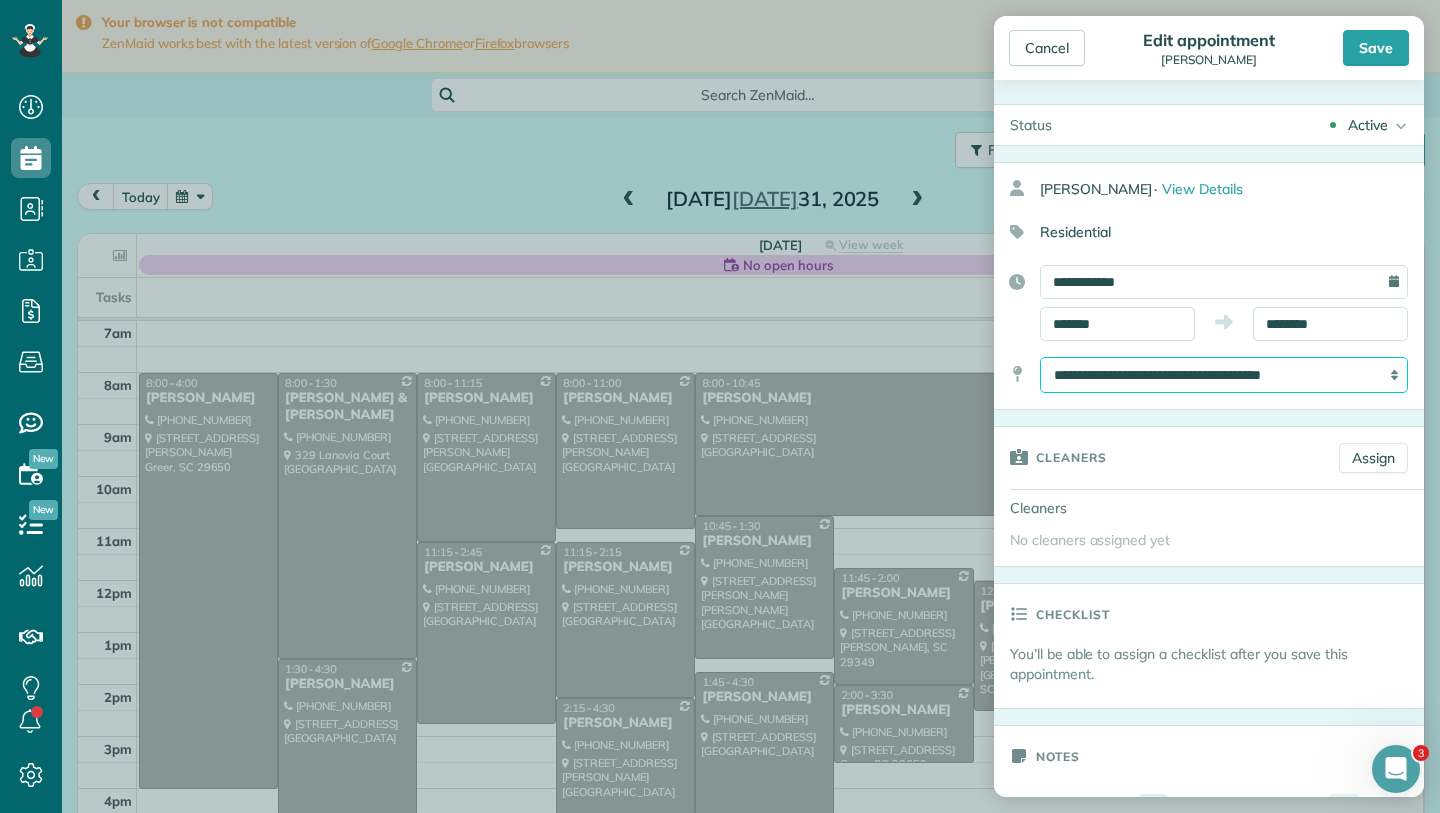 click on "**********" at bounding box center [1224, 375] 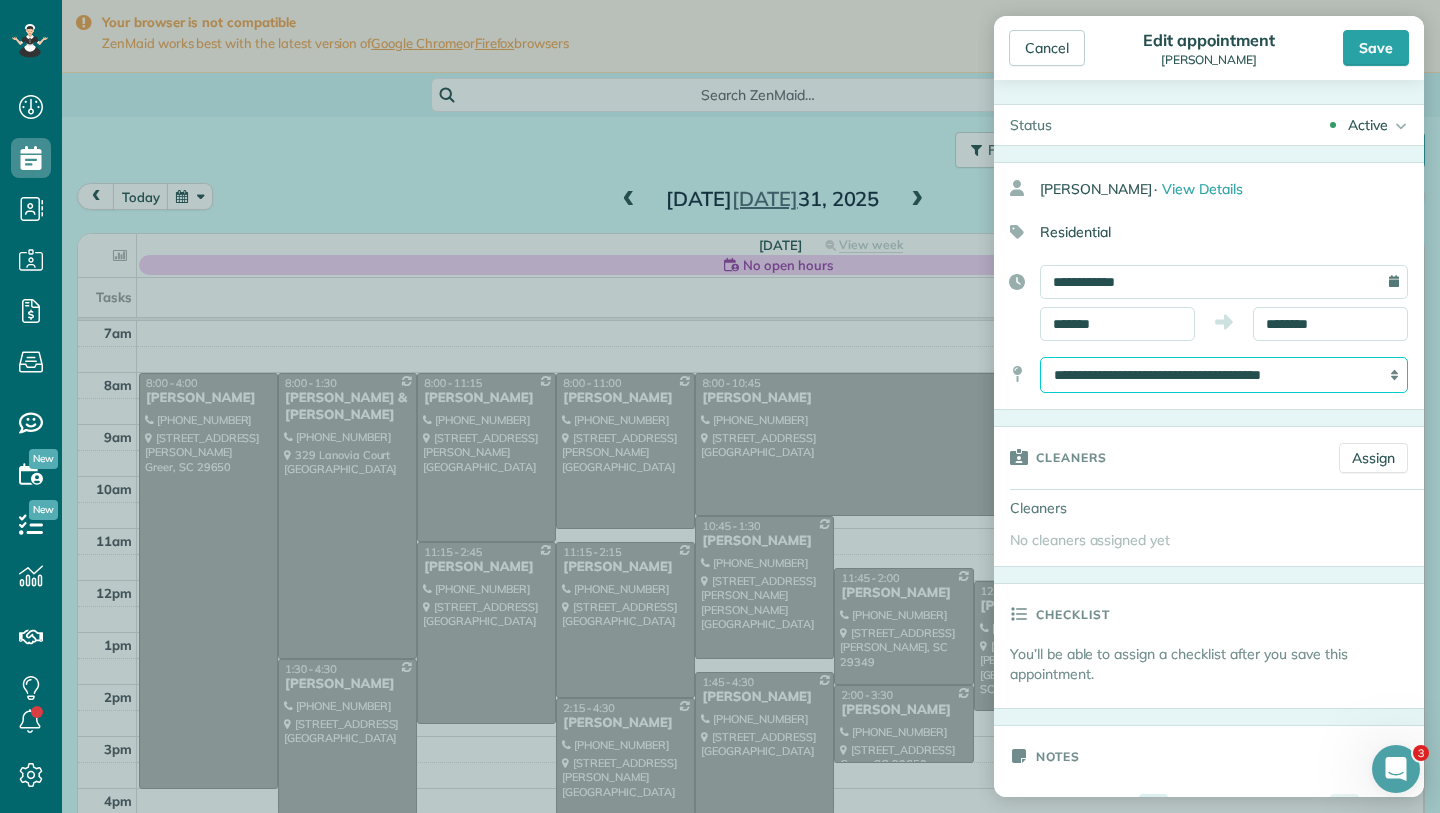 select on "*******" 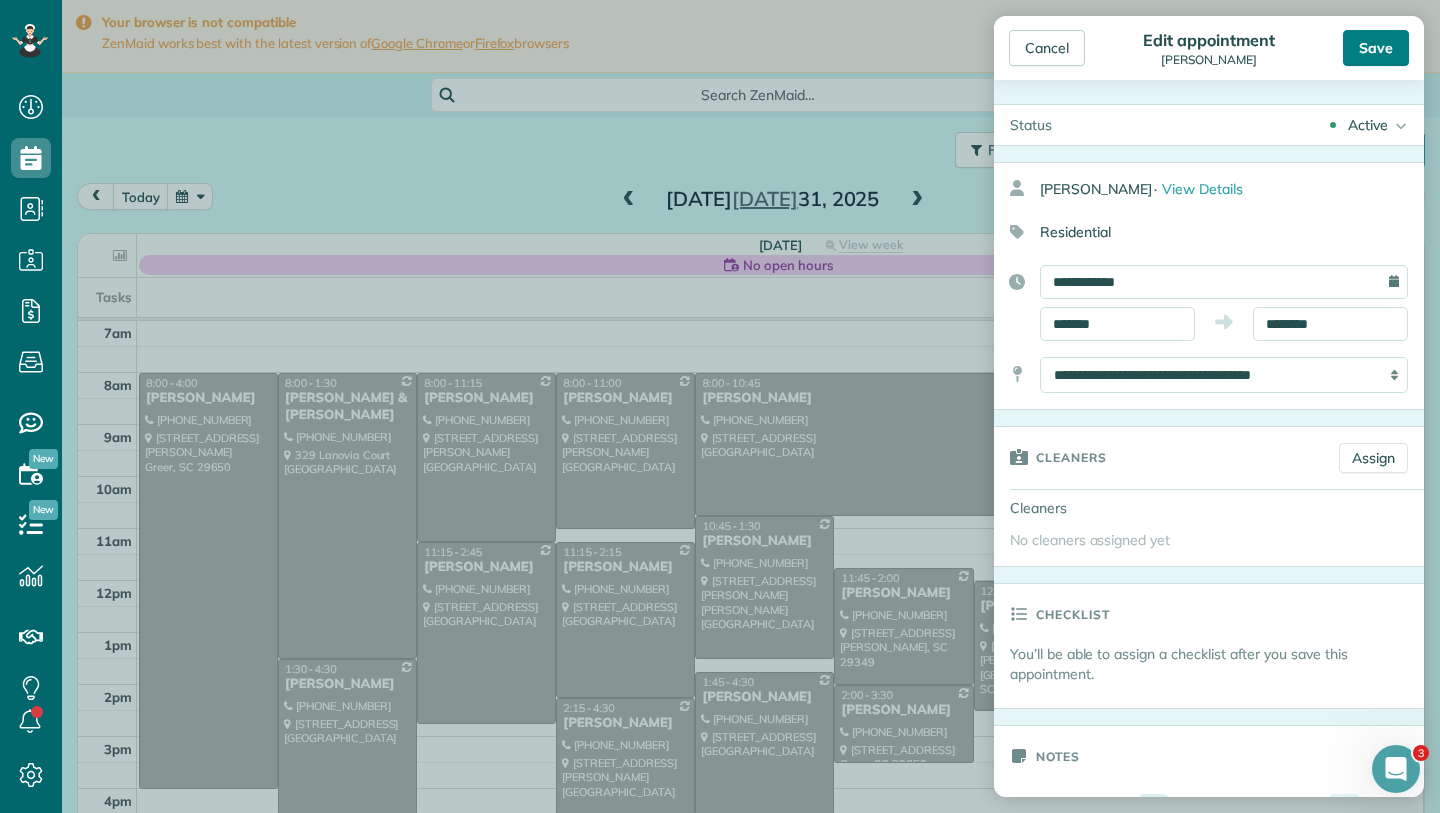 click on "Save" at bounding box center [1376, 48] 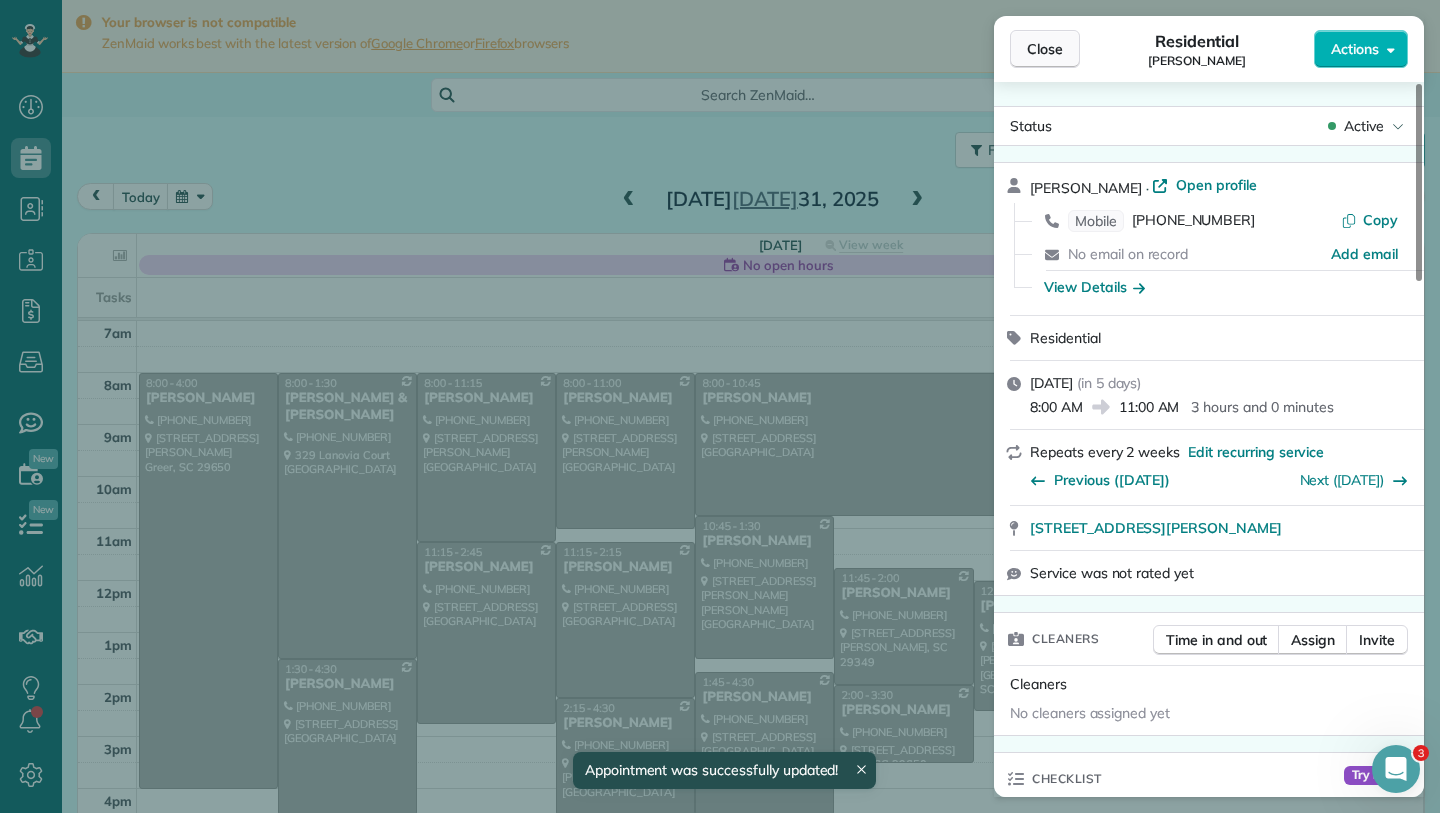 click on "Close" at bounding box center (1045, 49) 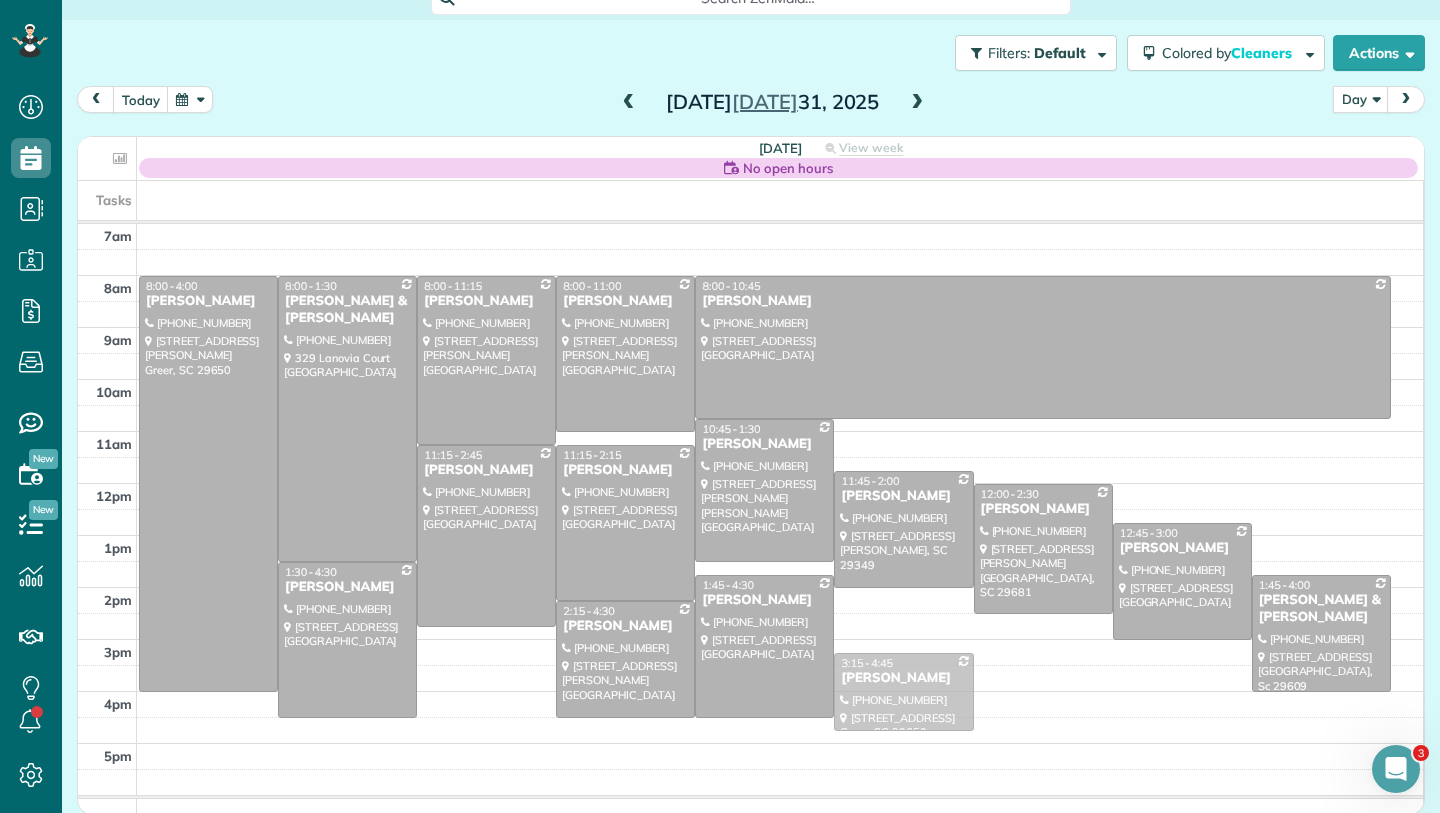 scroll, scrollTop: 99, scrollLeft: 0, axis: vertical 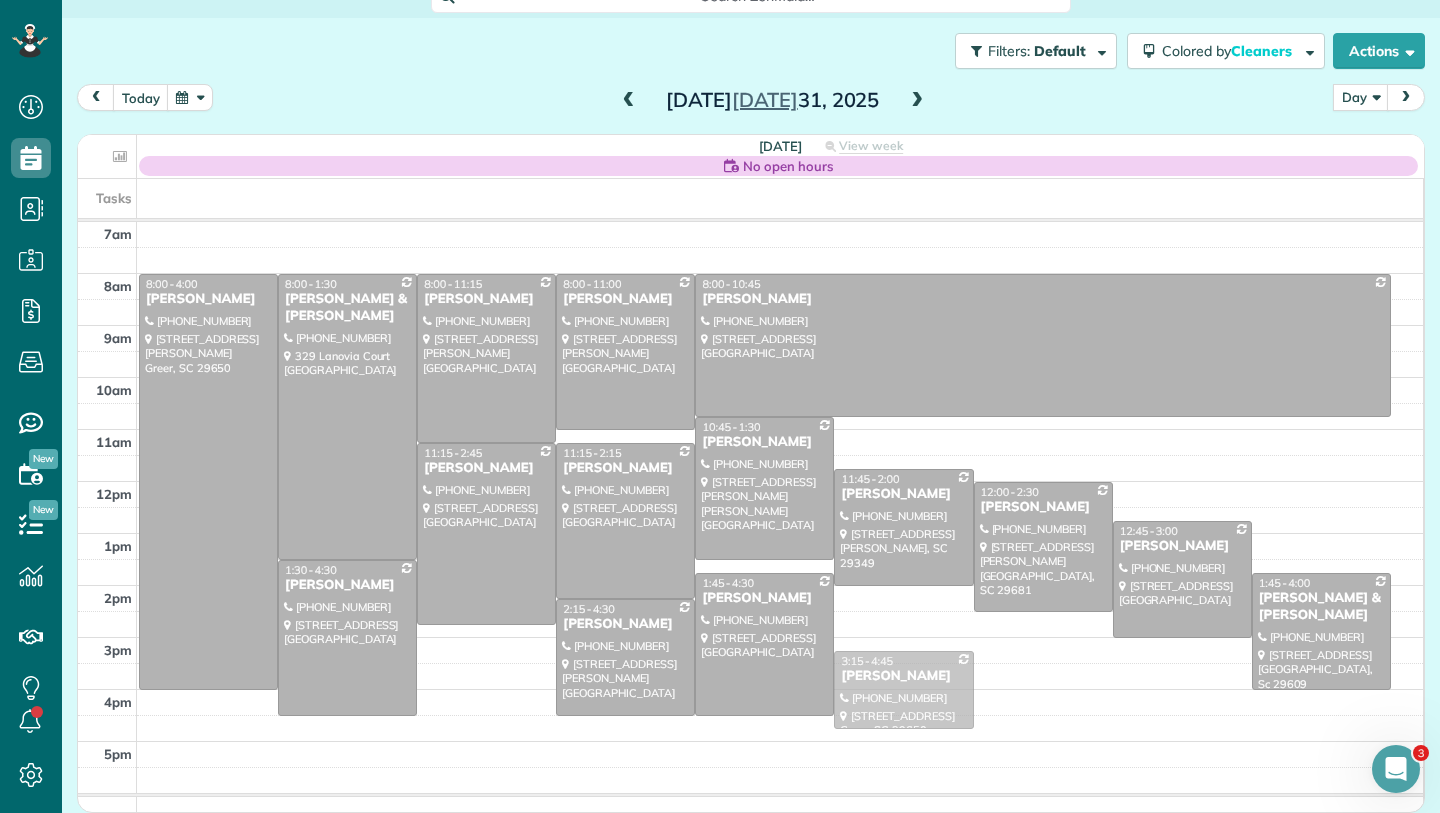 drag, startPoint x: 891, startPoint y: 721, endPoint x: 879, endPoint y: 788, distance: 68.06615 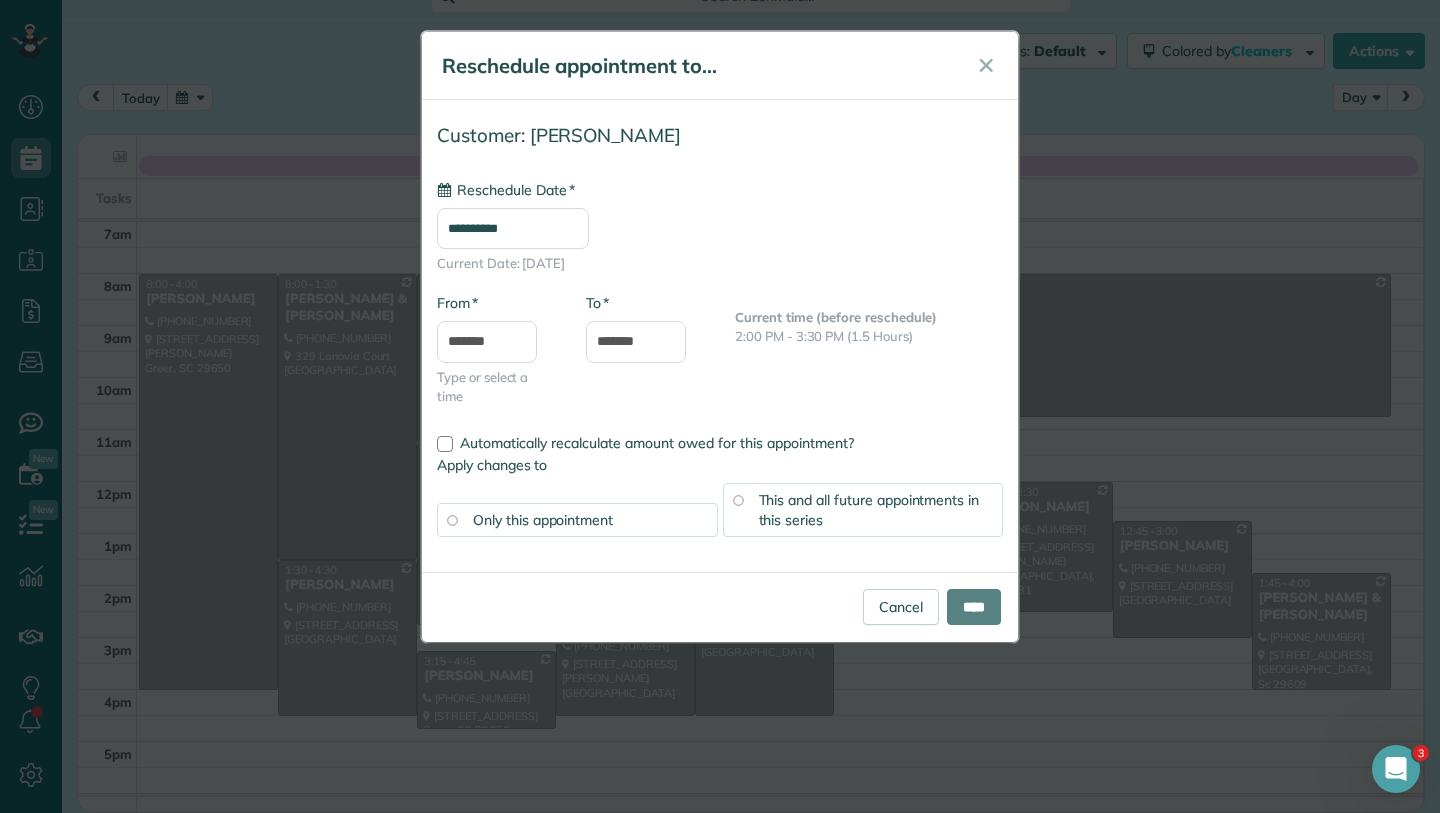 type on "**********" 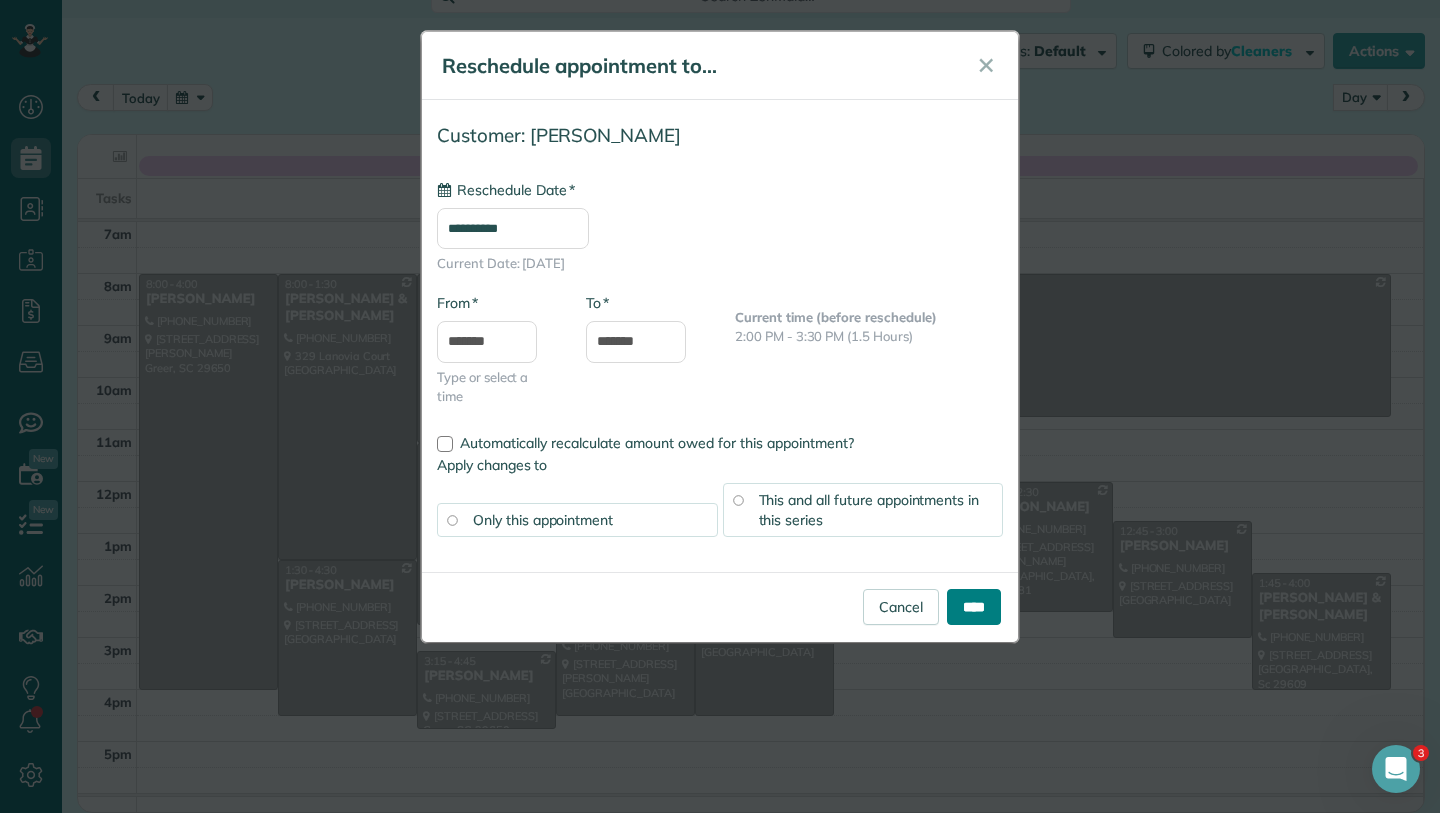 click on "****" at bounding box center (974, 607) 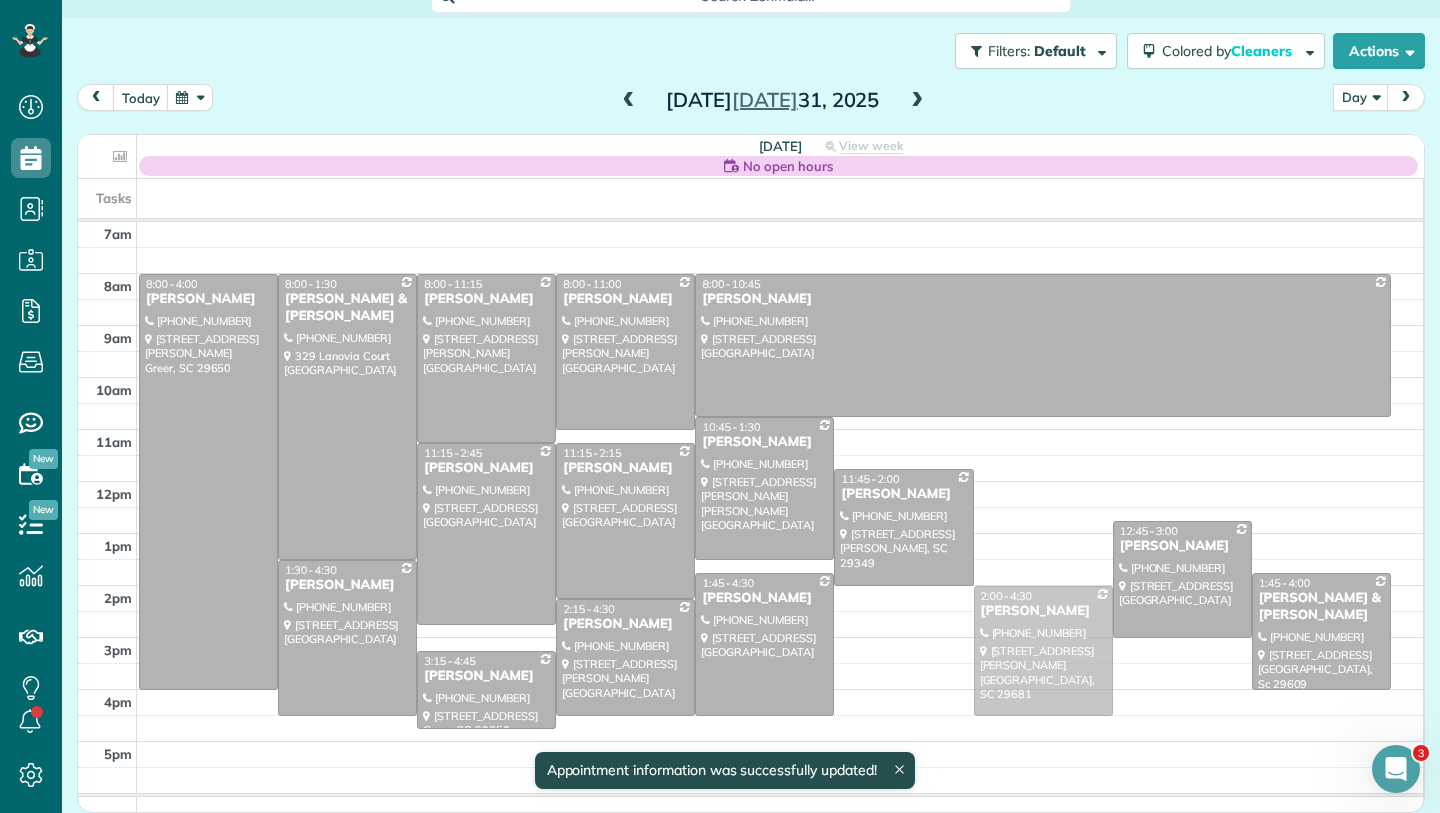 drag, startPoint x: 1062, startPoint y: 513, endPoint x: 1057, endPoint y: 621, distance: 108.11568 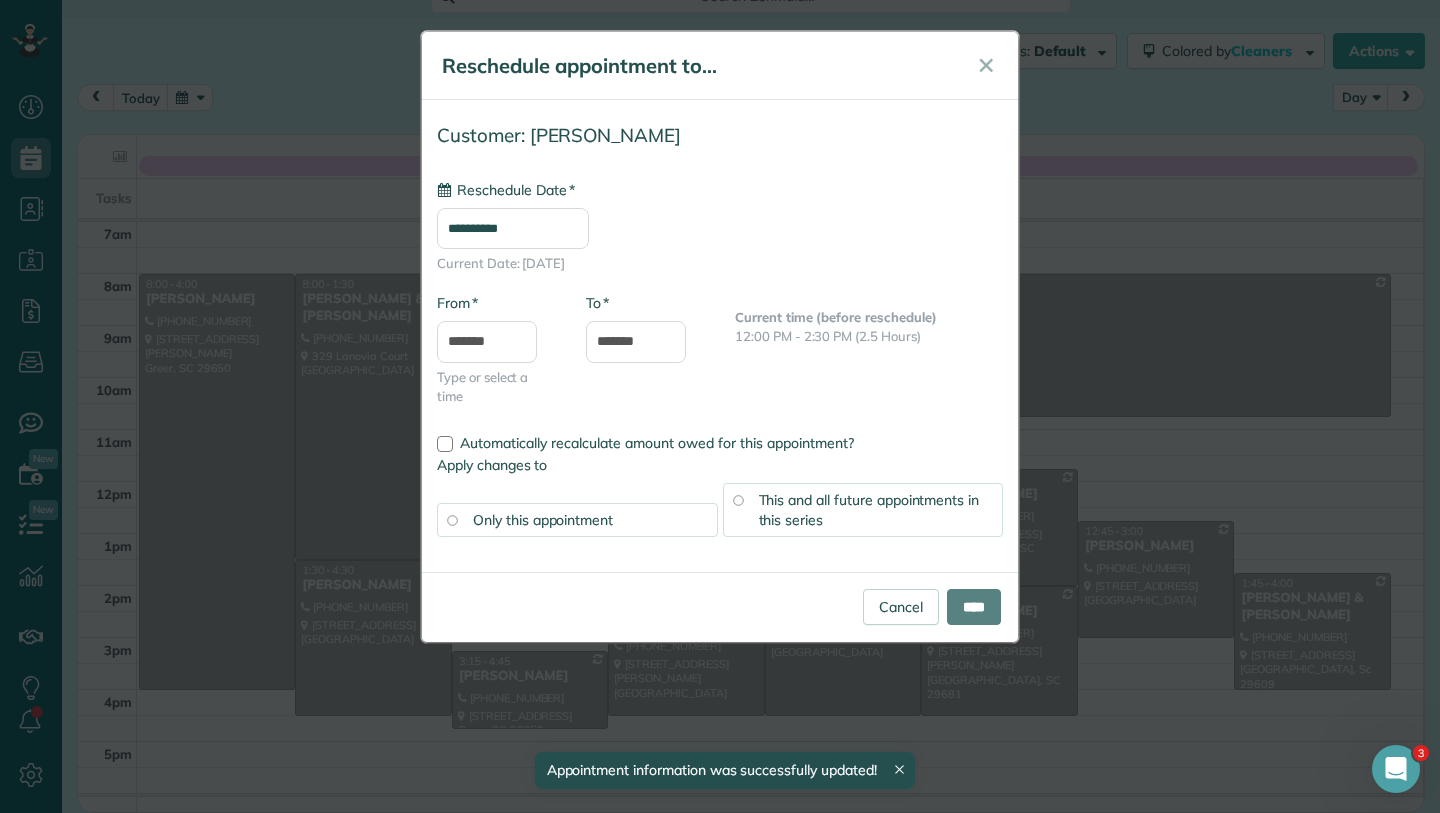 type on "**********" 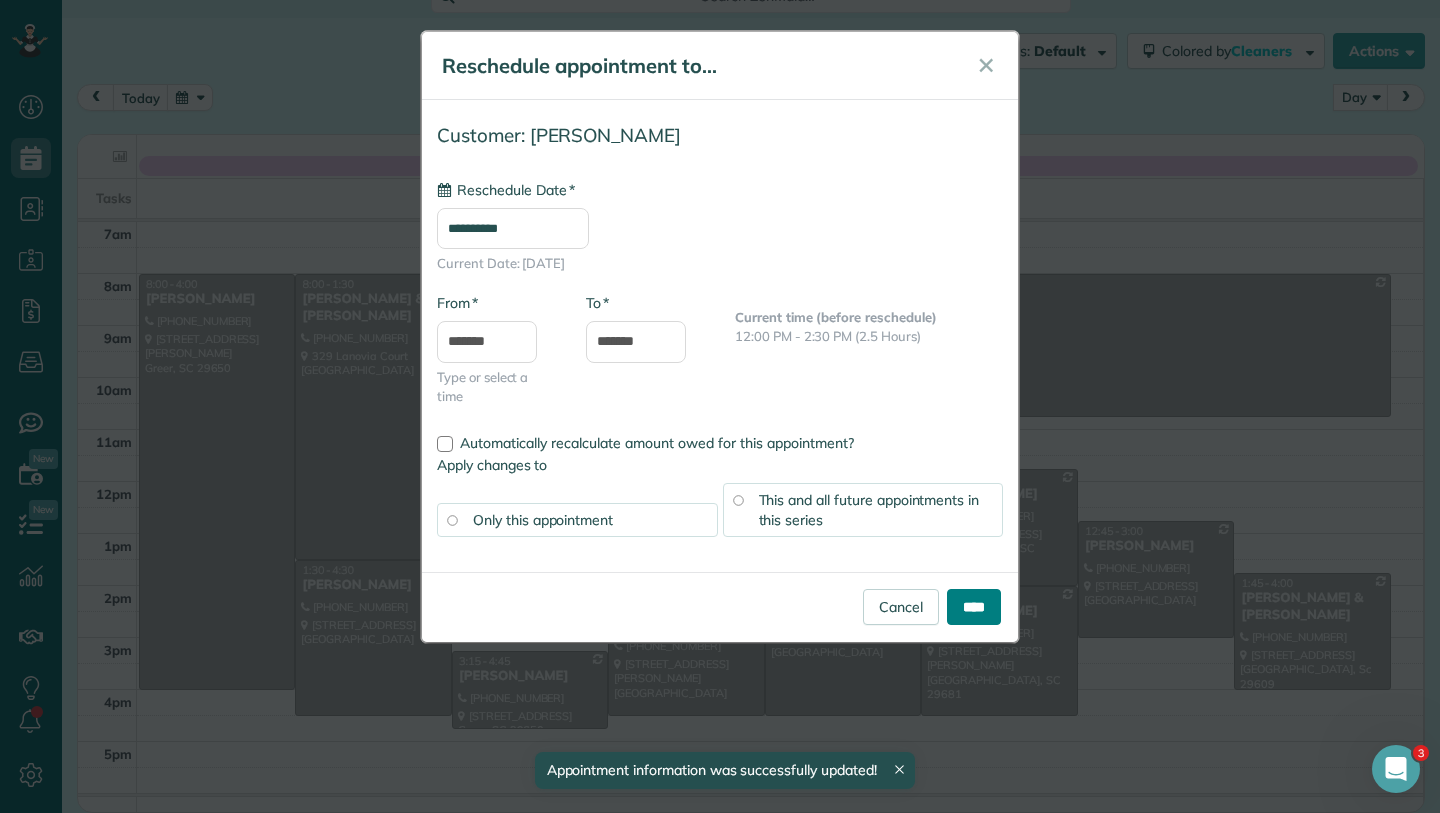 click on "****" at bounding box center [974, 607] 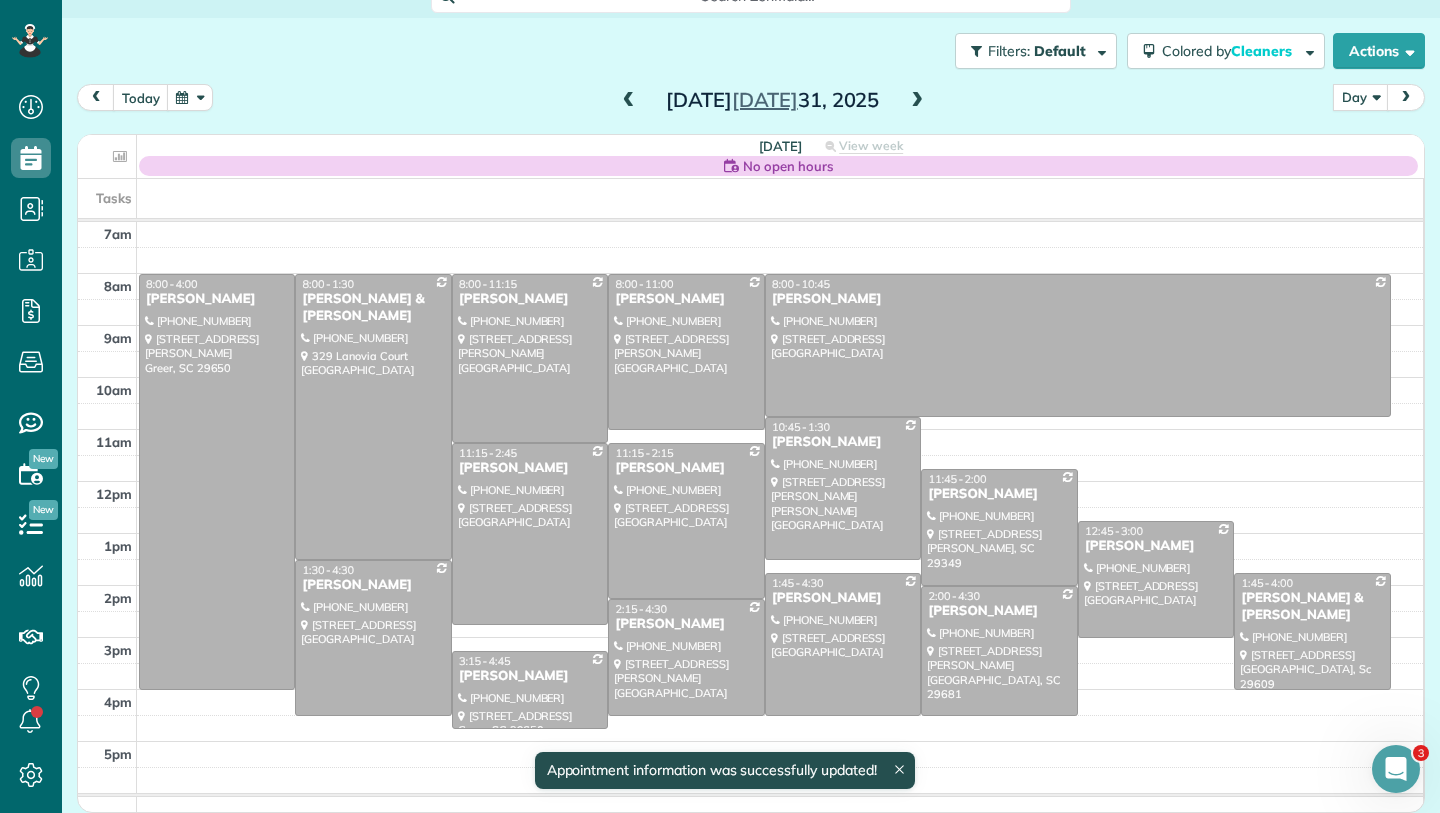click at bounding box center (629, 101) 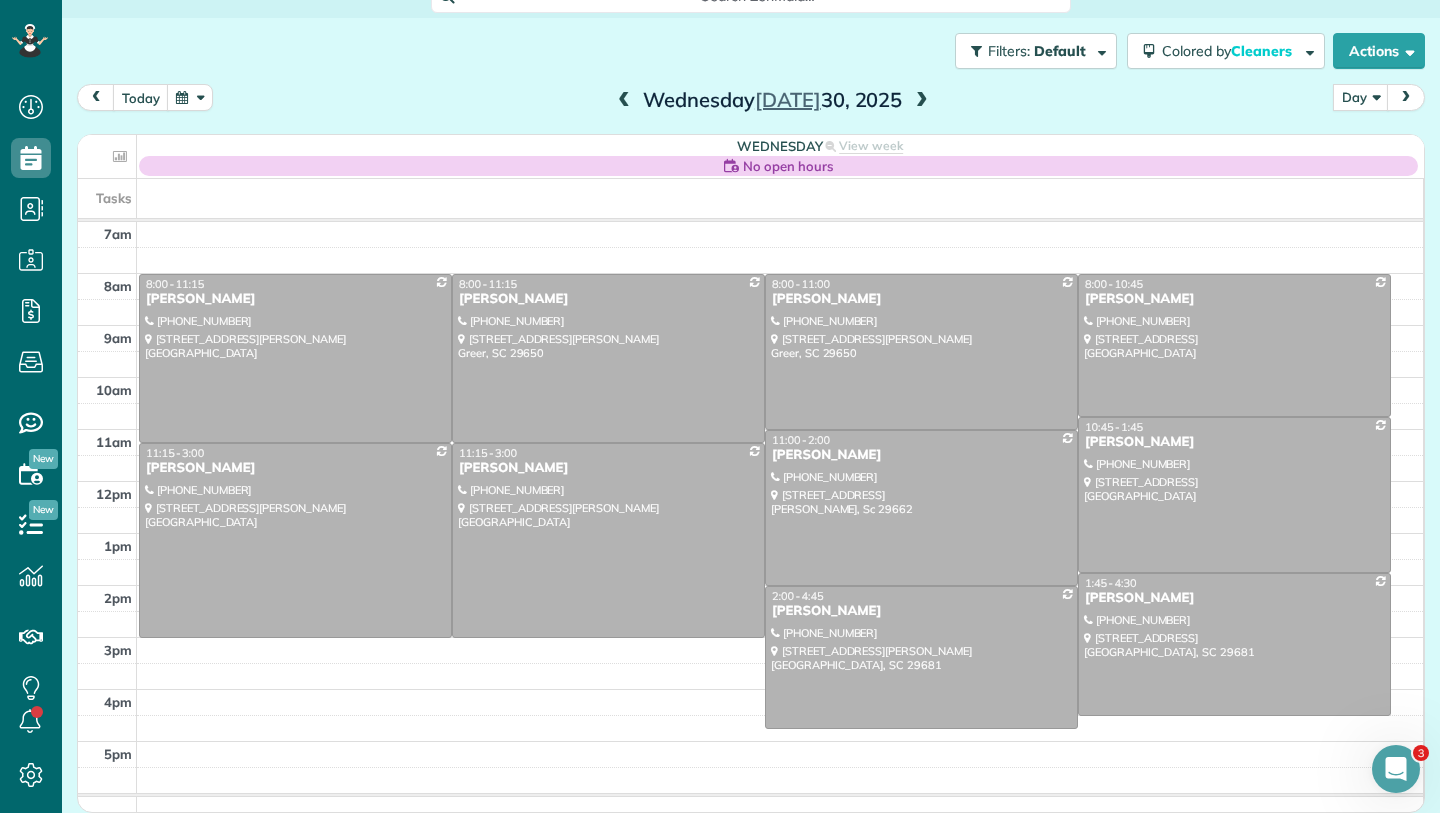 click at bounding box center (922, 101) 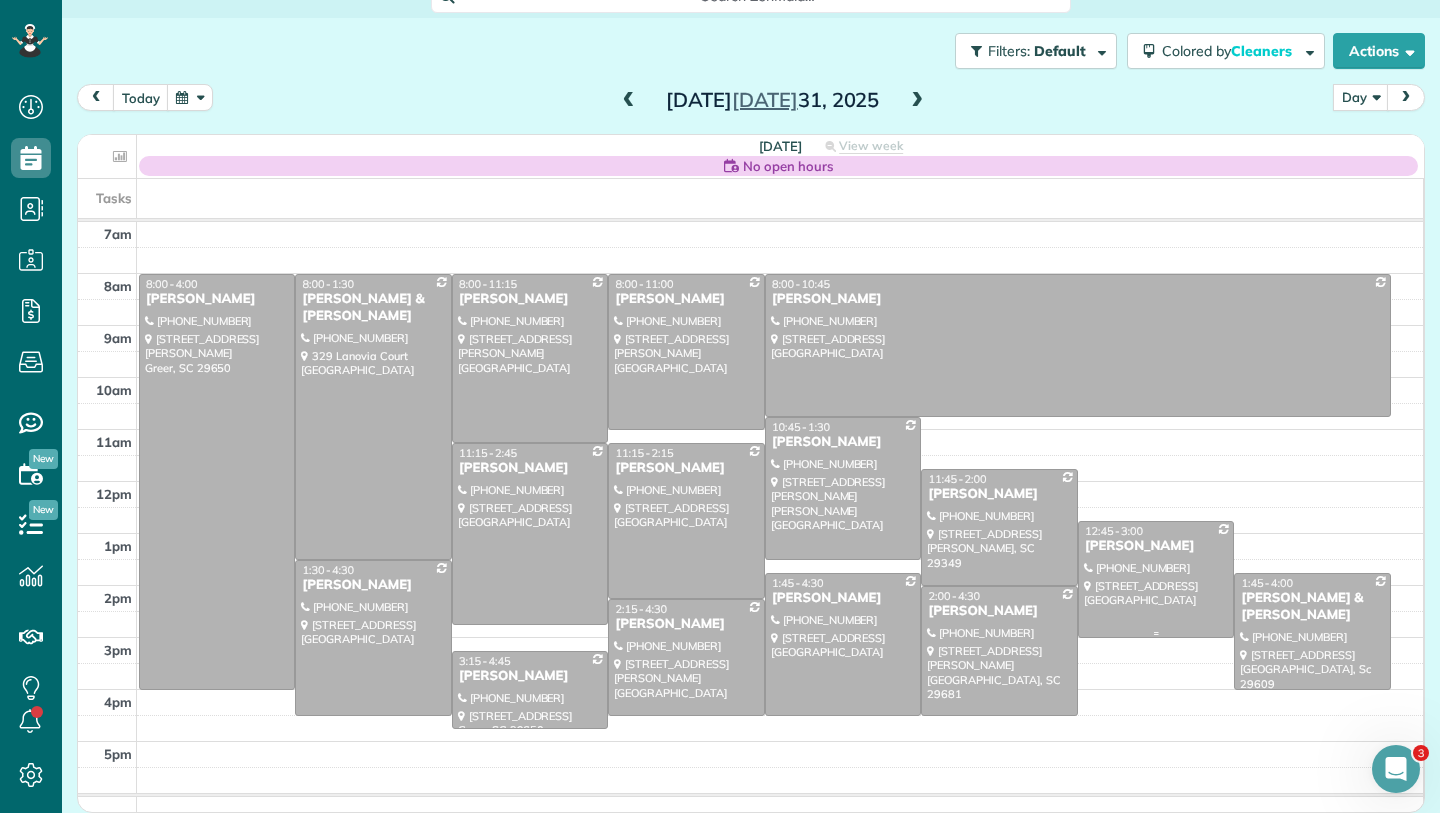 click at bounding box center (1156, 579) 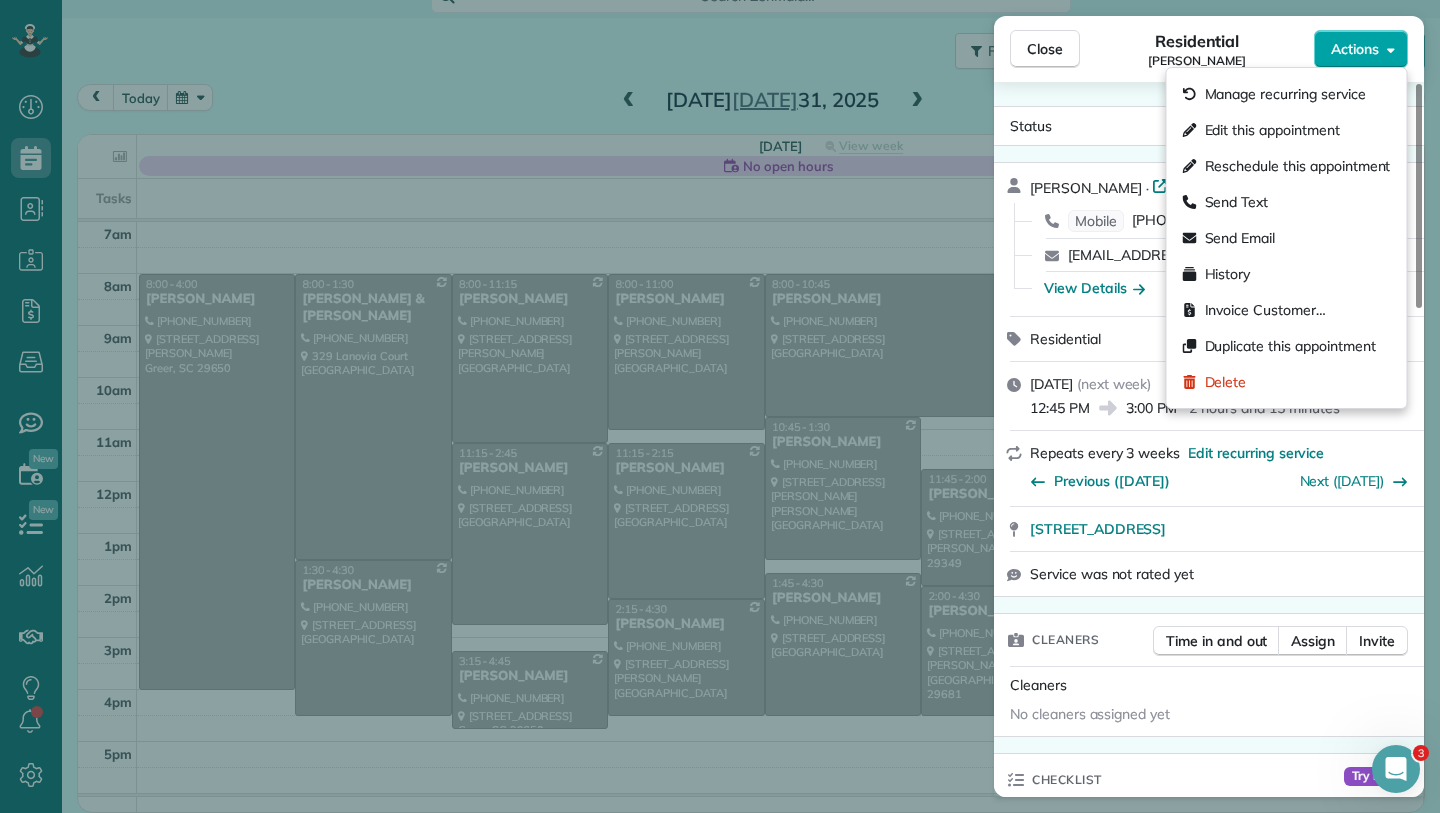click on "Actions" at bounding box center (1361, 49) 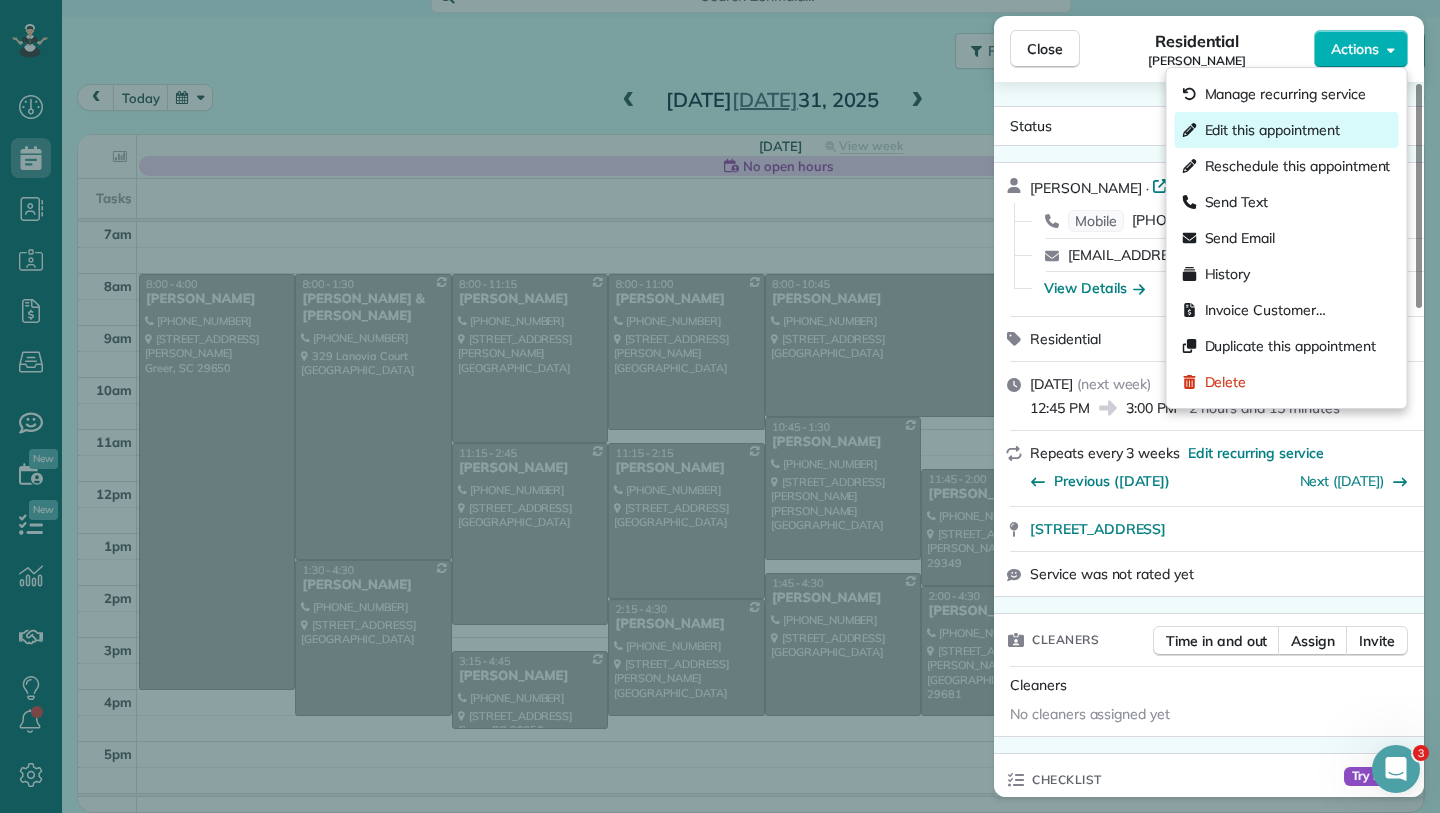 click on "Edit this appointment" at bounding box center (1287, 130) 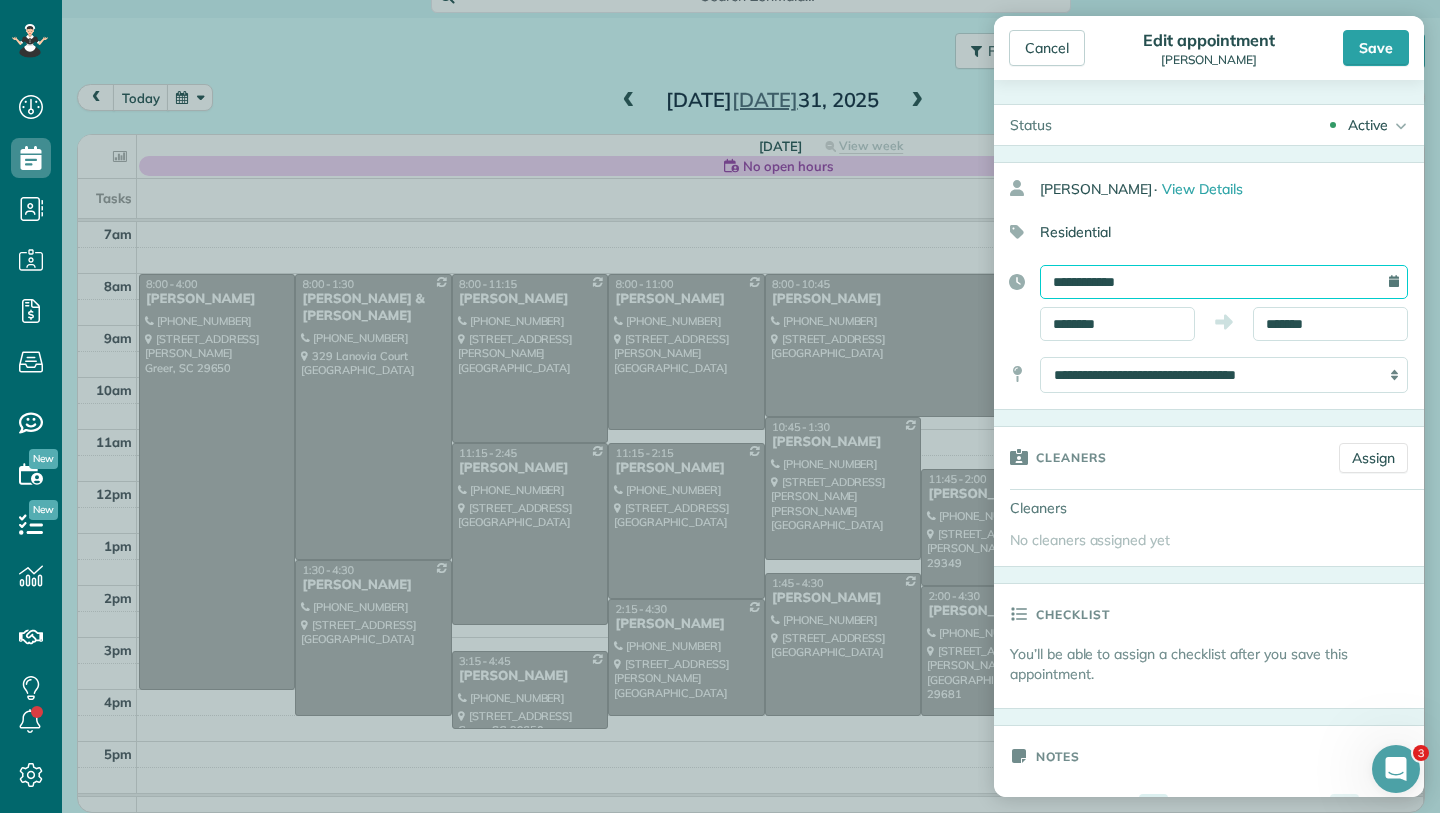 click on "**********" at bounding box center [1224, 282] 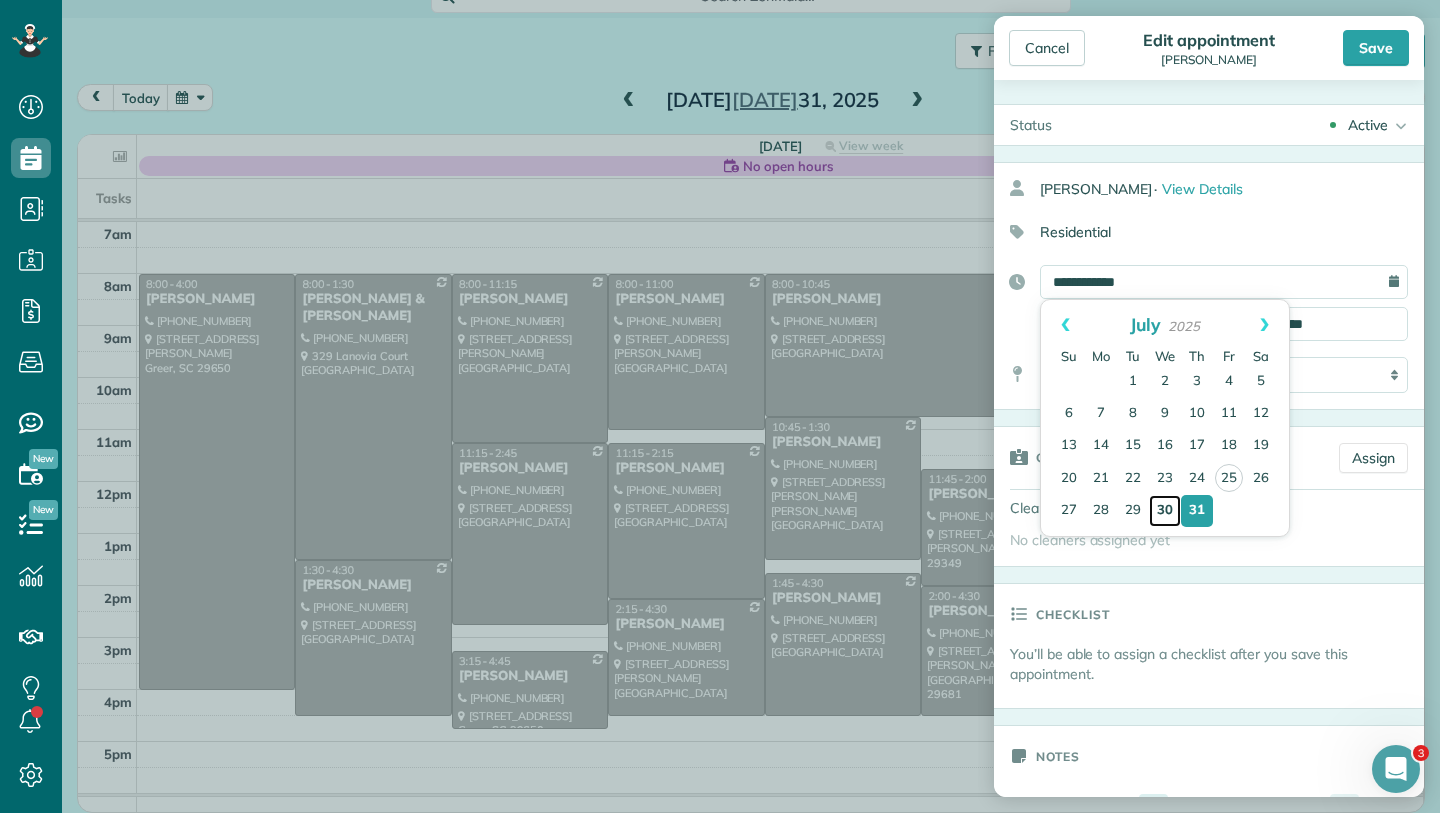 click on "30" at bounding box center [1165, 511] 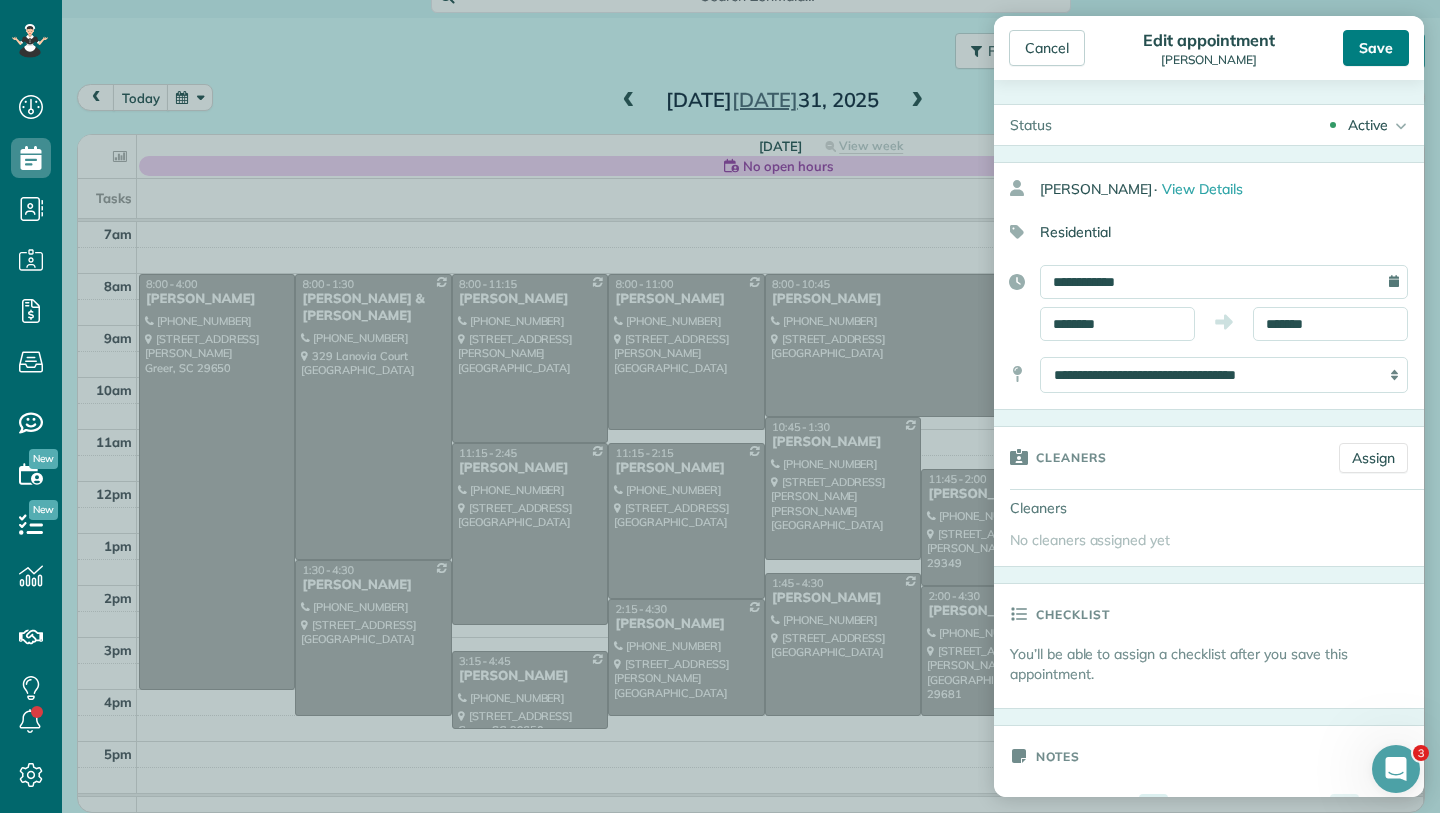 click on "Save" at bounding box center [1376, 48] 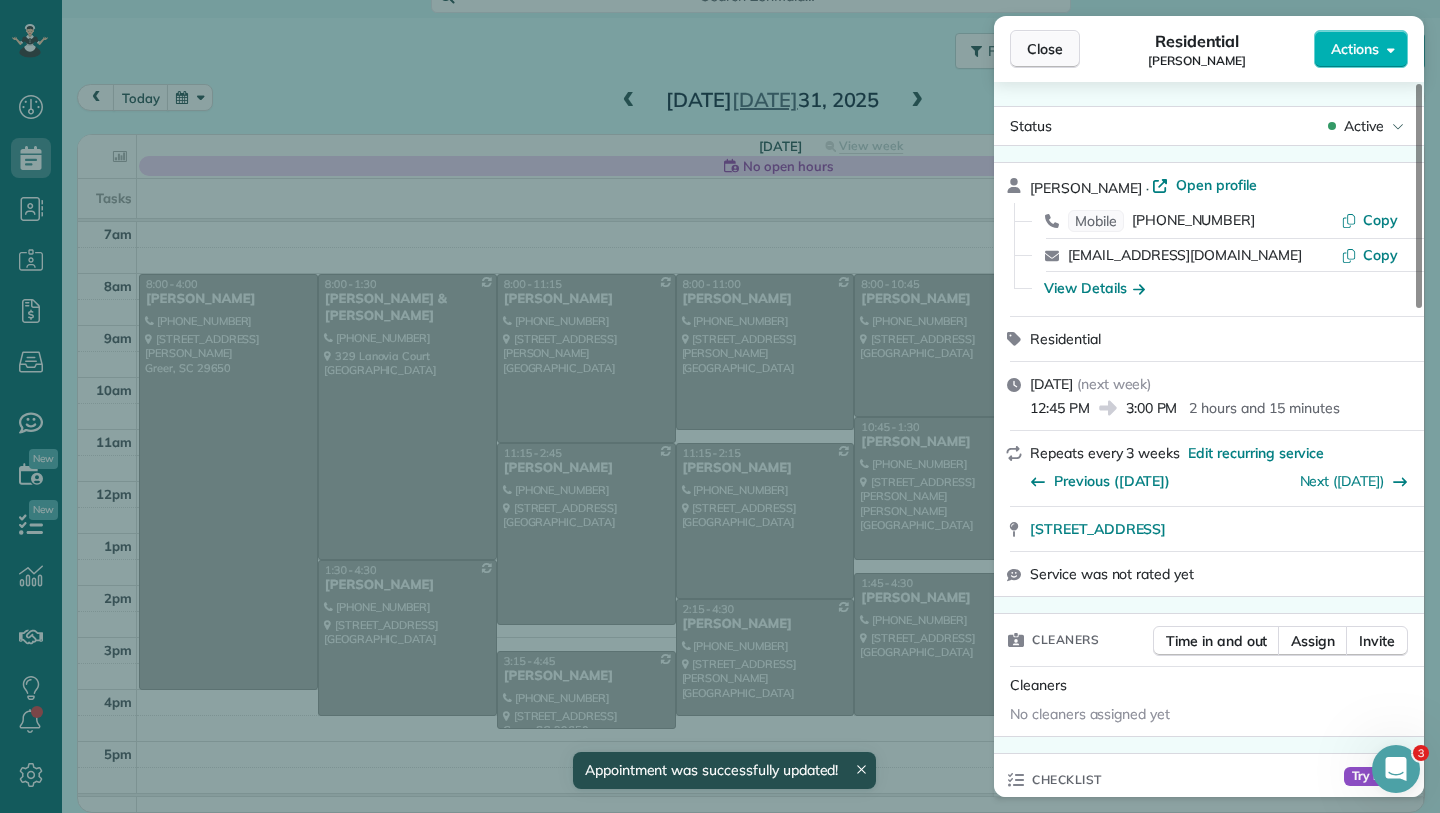 click on "Close" at bounding box center (1045, 49) 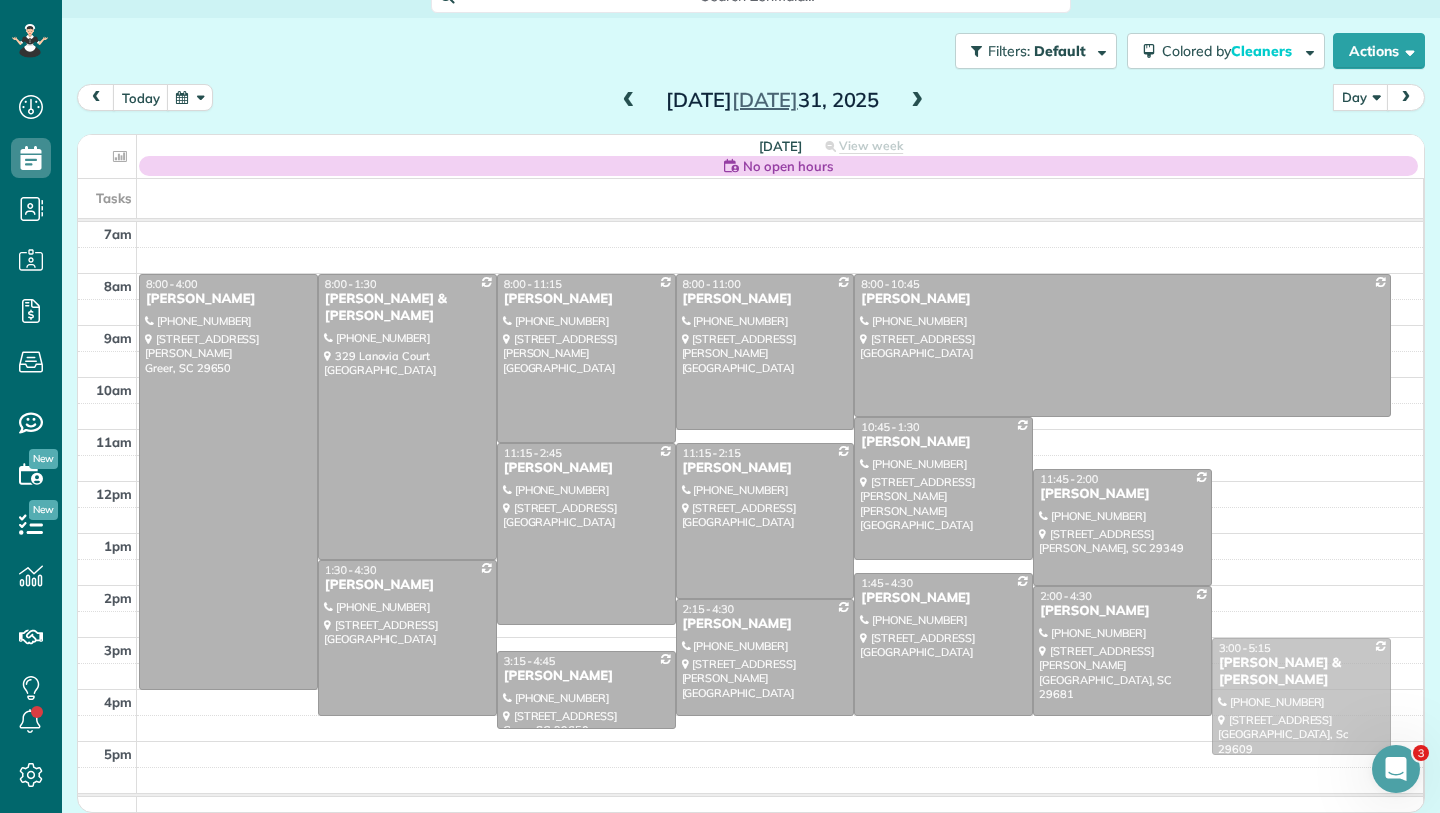 drag, startPoint x: 1287, startPoint y: 614, endPoint x: 1286, endPoint y: 677, distance: 63.007935 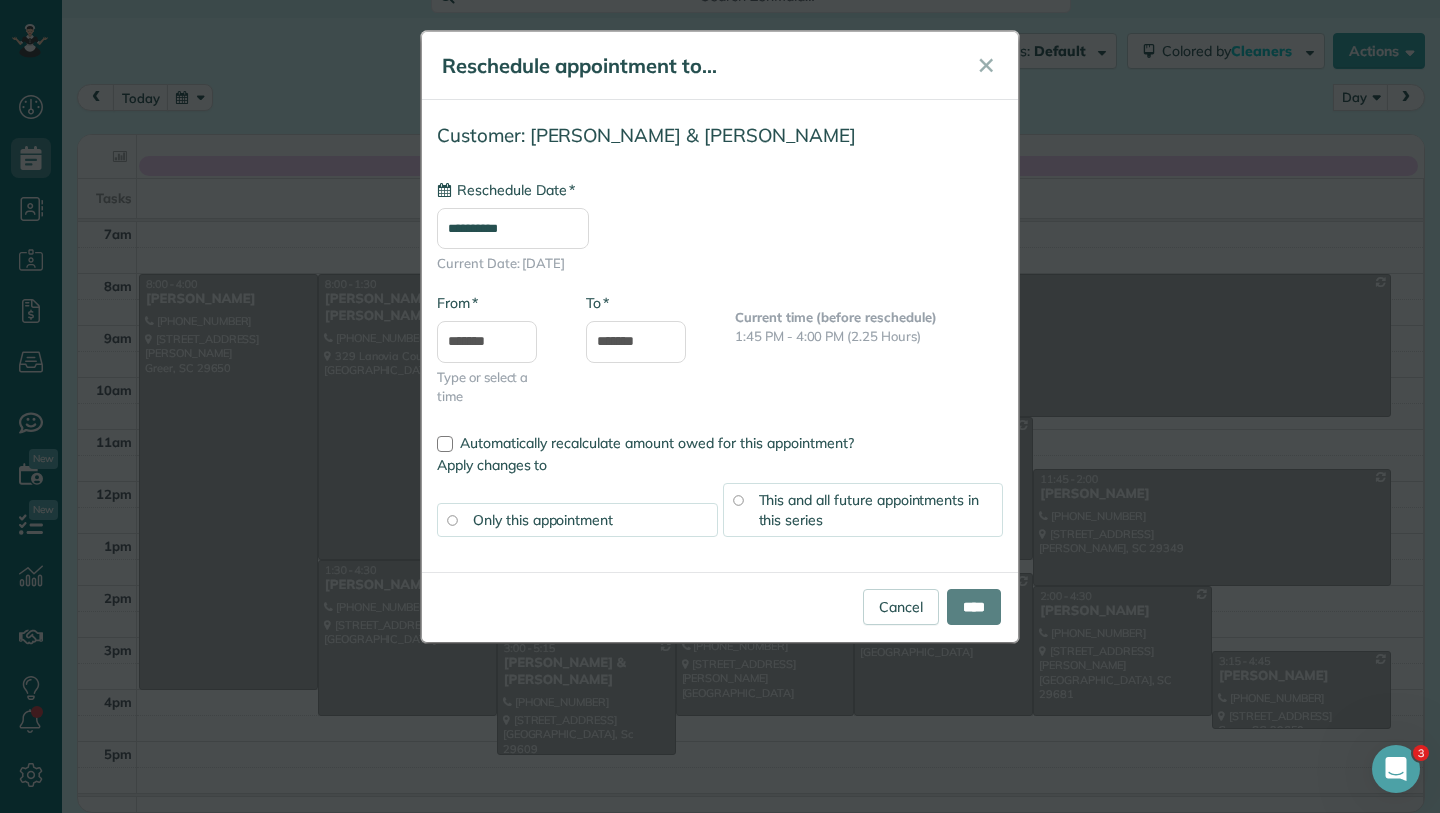 type on "**********" 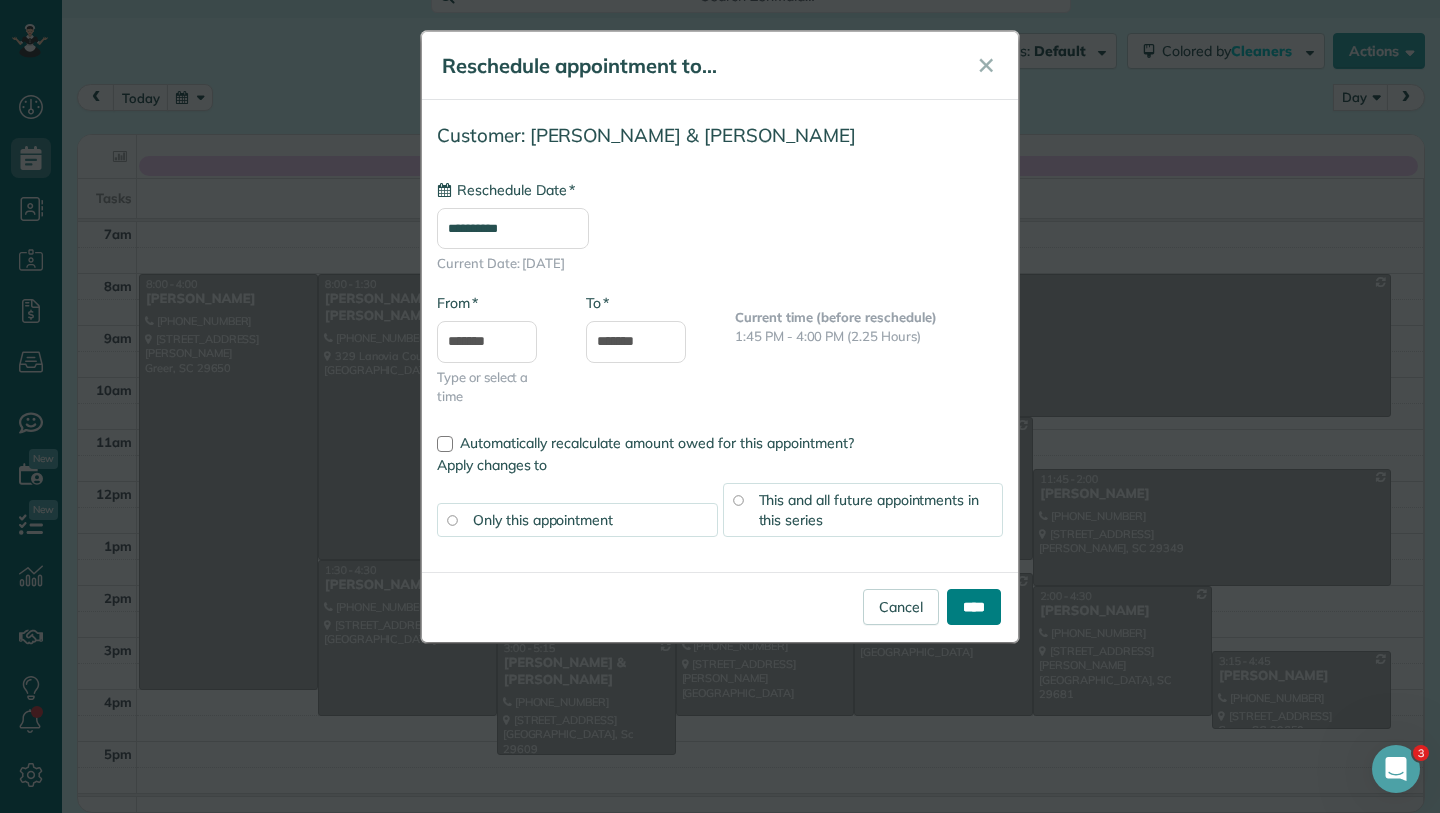 click on "****" at bounding box center [974, 607] 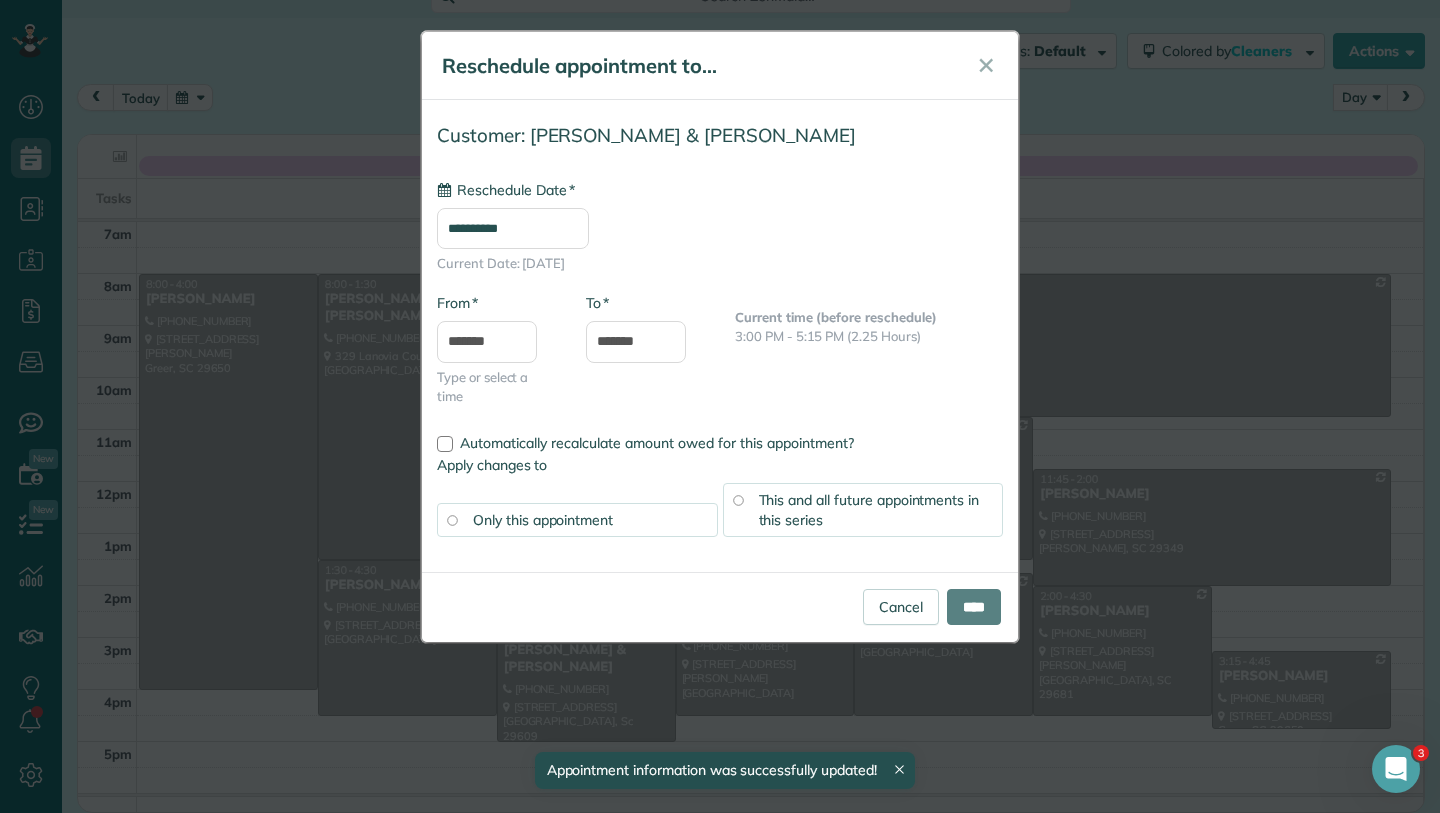 type on "**********" 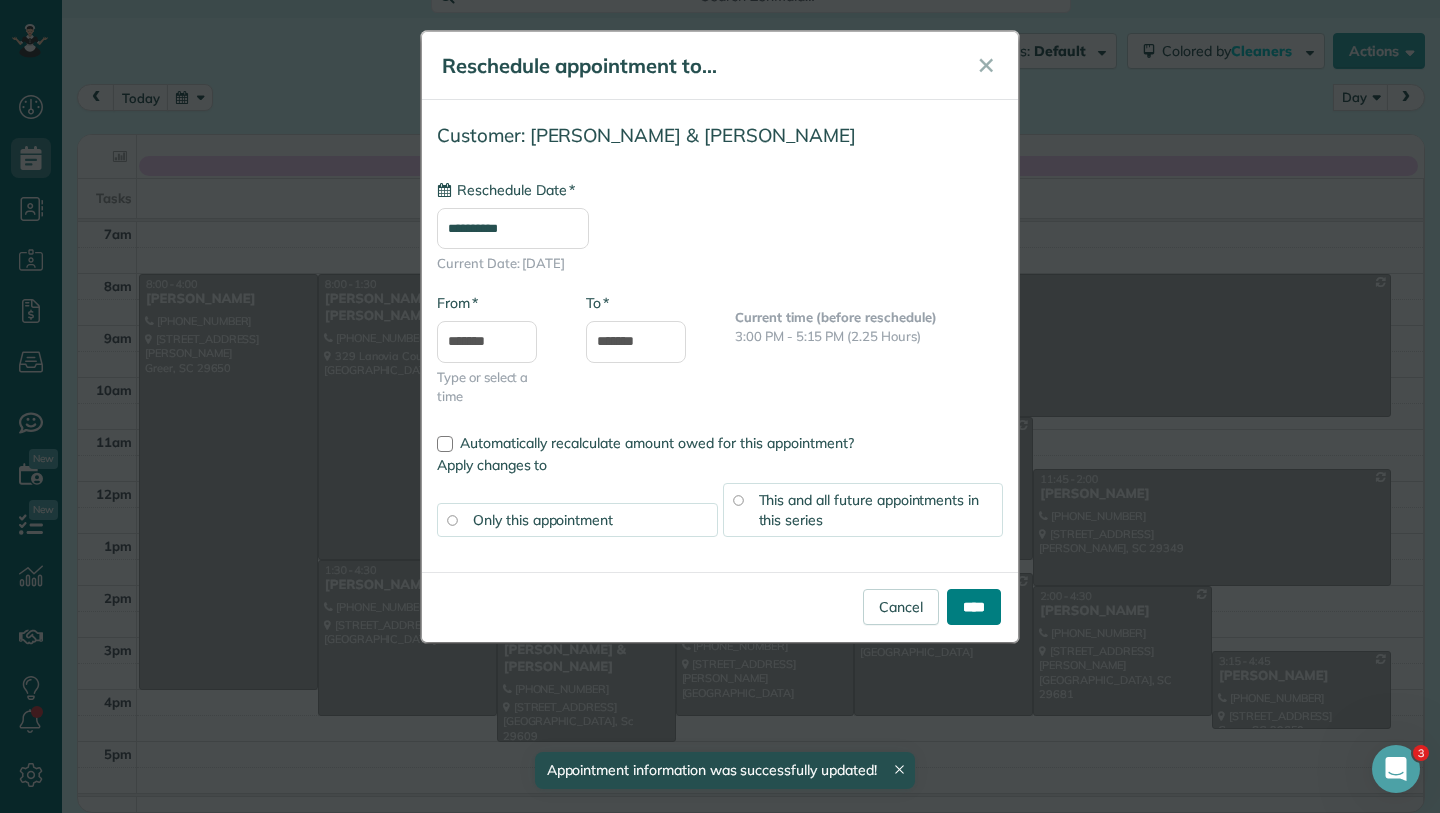 click on "****" at bounding box center [974, 607] 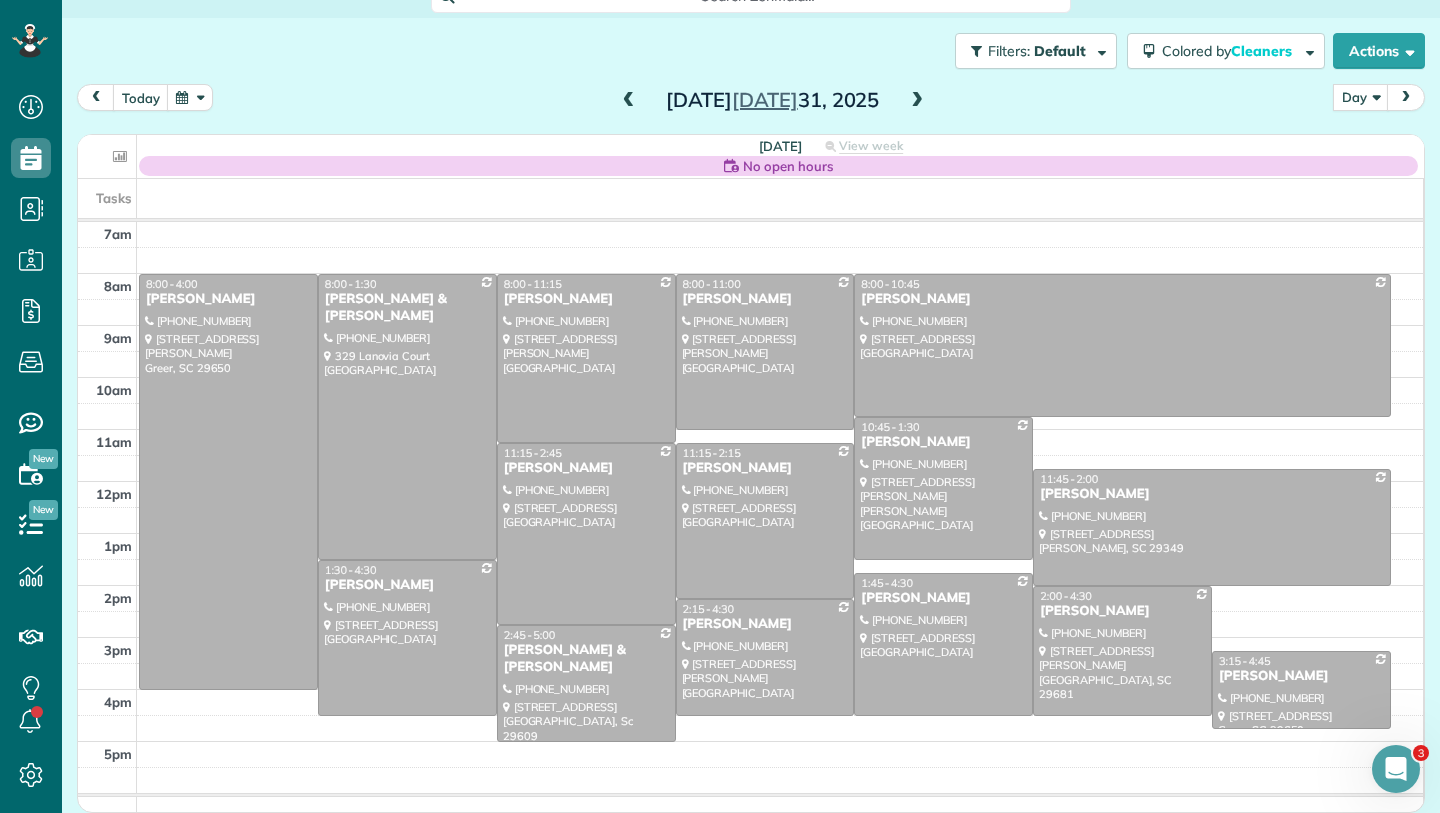 click at bounding box center (120, 156) 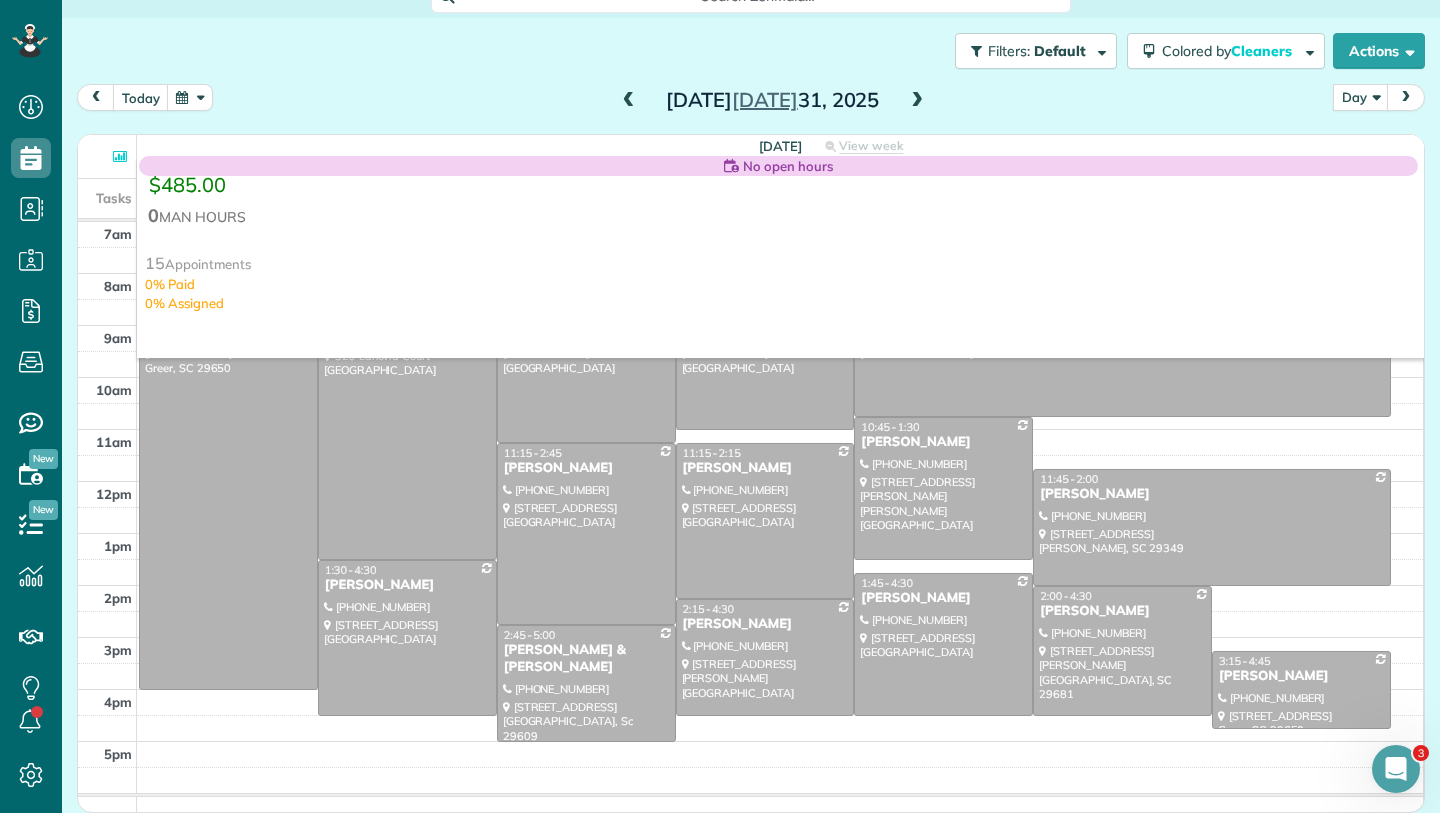 click at bounding box center [120, 156] 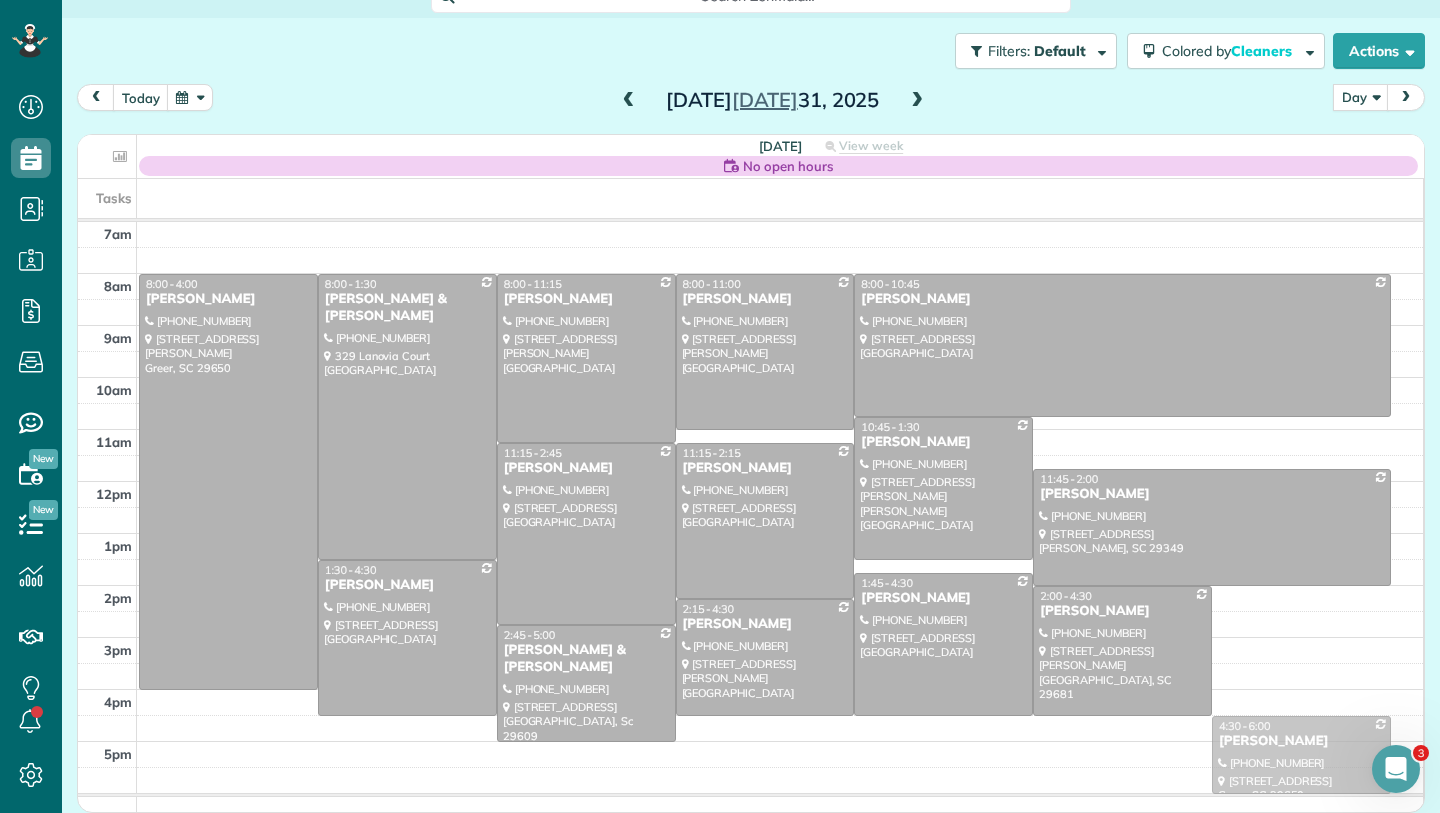 drag, startPoint x: 1240, startPoint y: 677, endPoint x: 1247, endPoint y: 748, distance: 71.34424 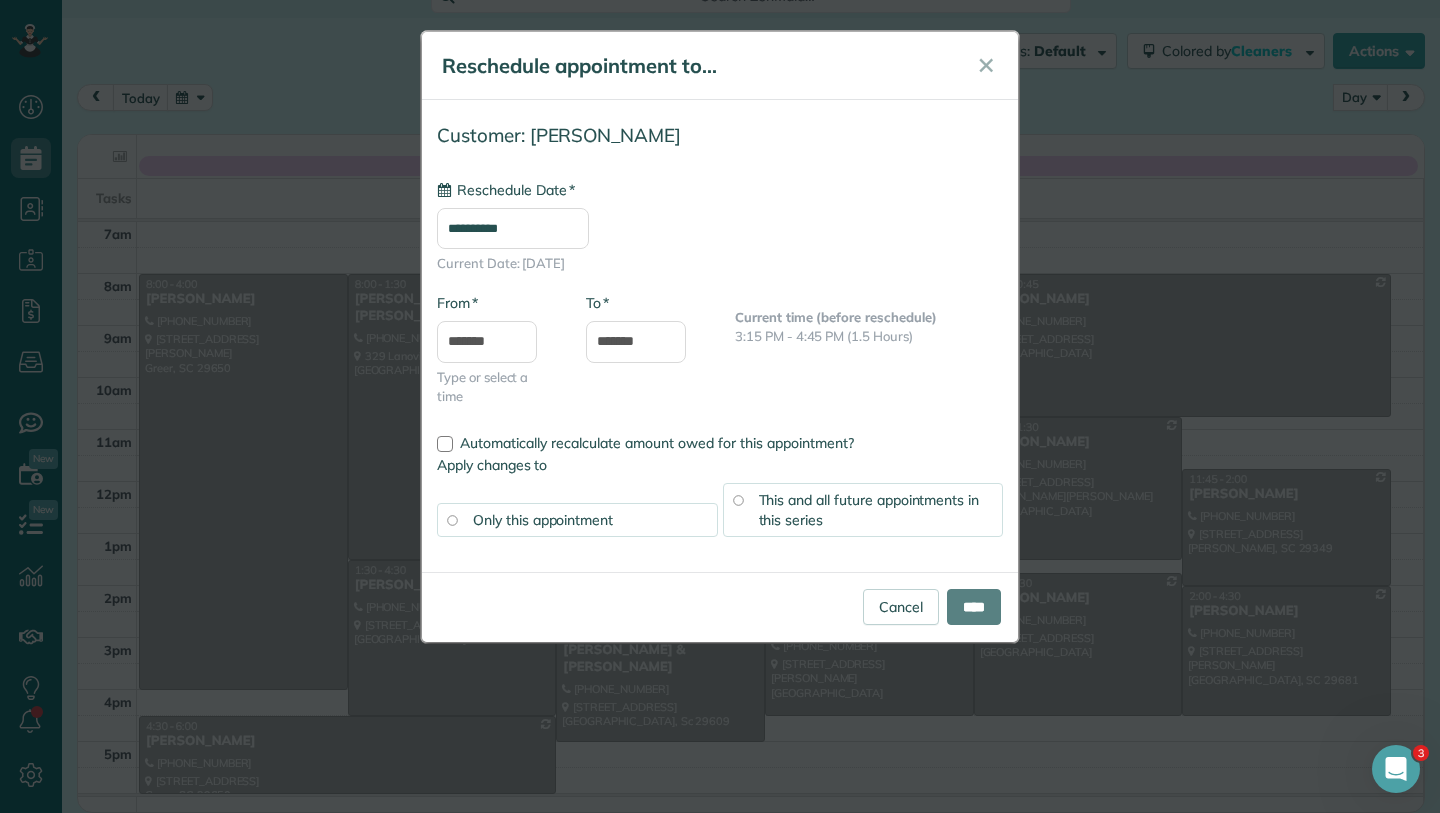 type on "**********" 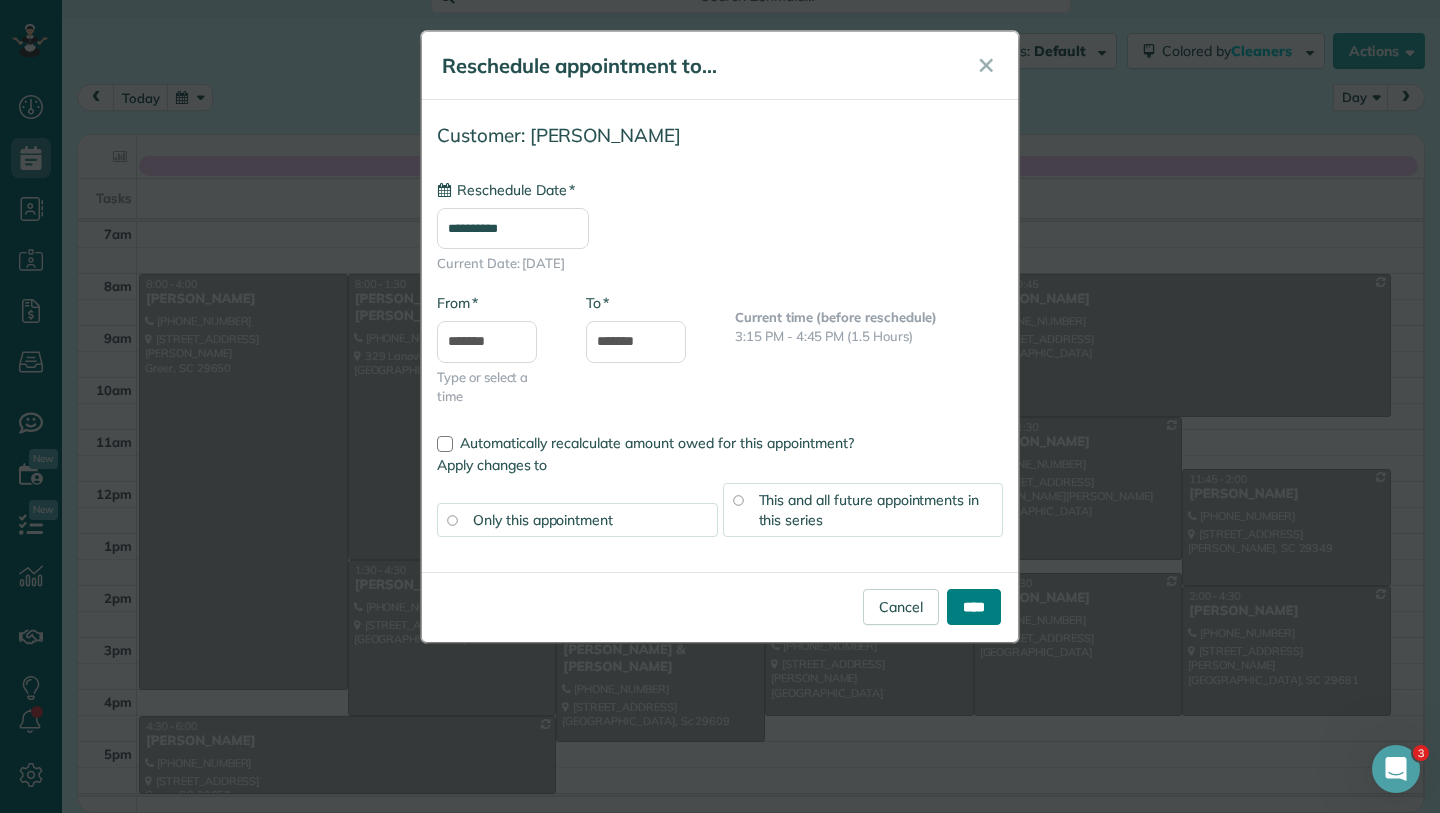 click on "****" at bounding box center [974, 607] 